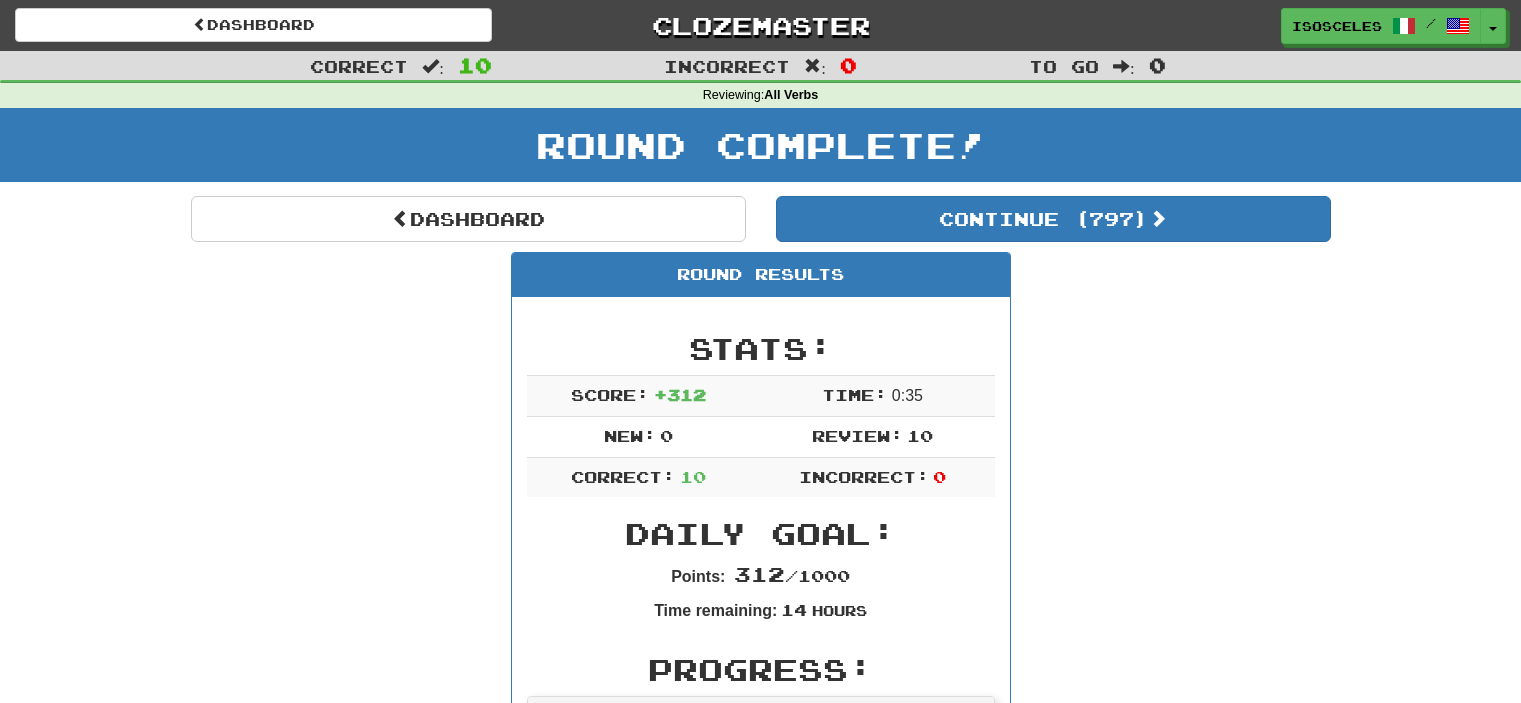 click on "Continue ( 797 )" at bounding box center (1053, 219) 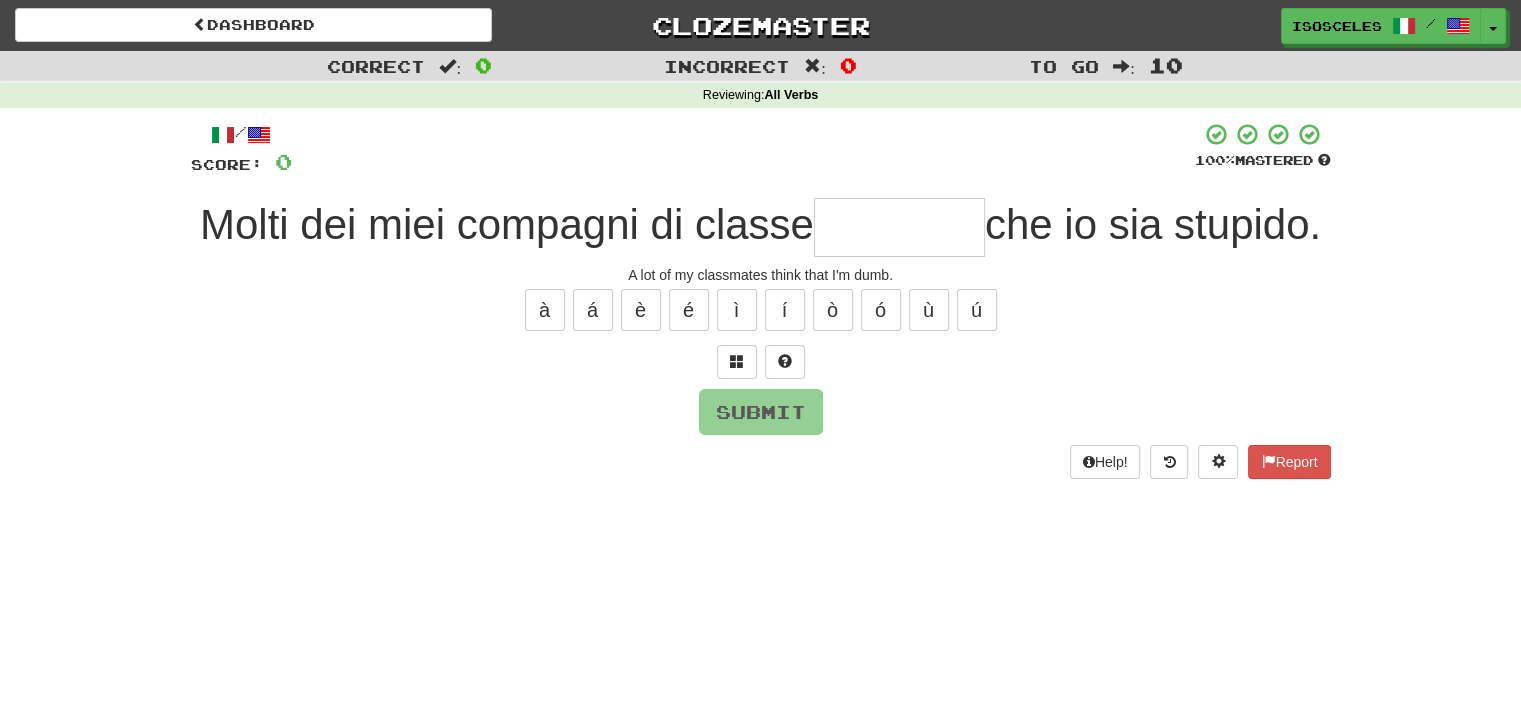 click at bounding box center (899, 227) 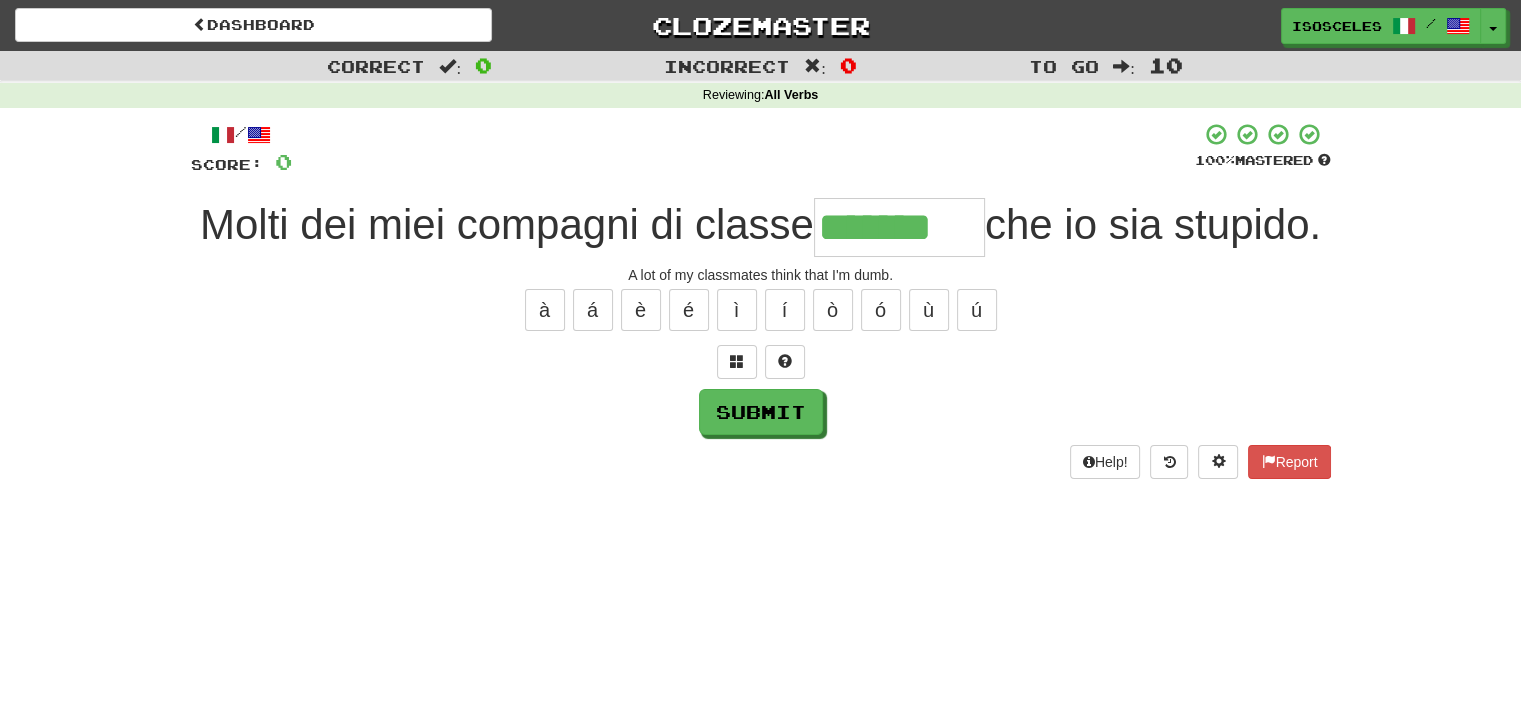 type on "*******" 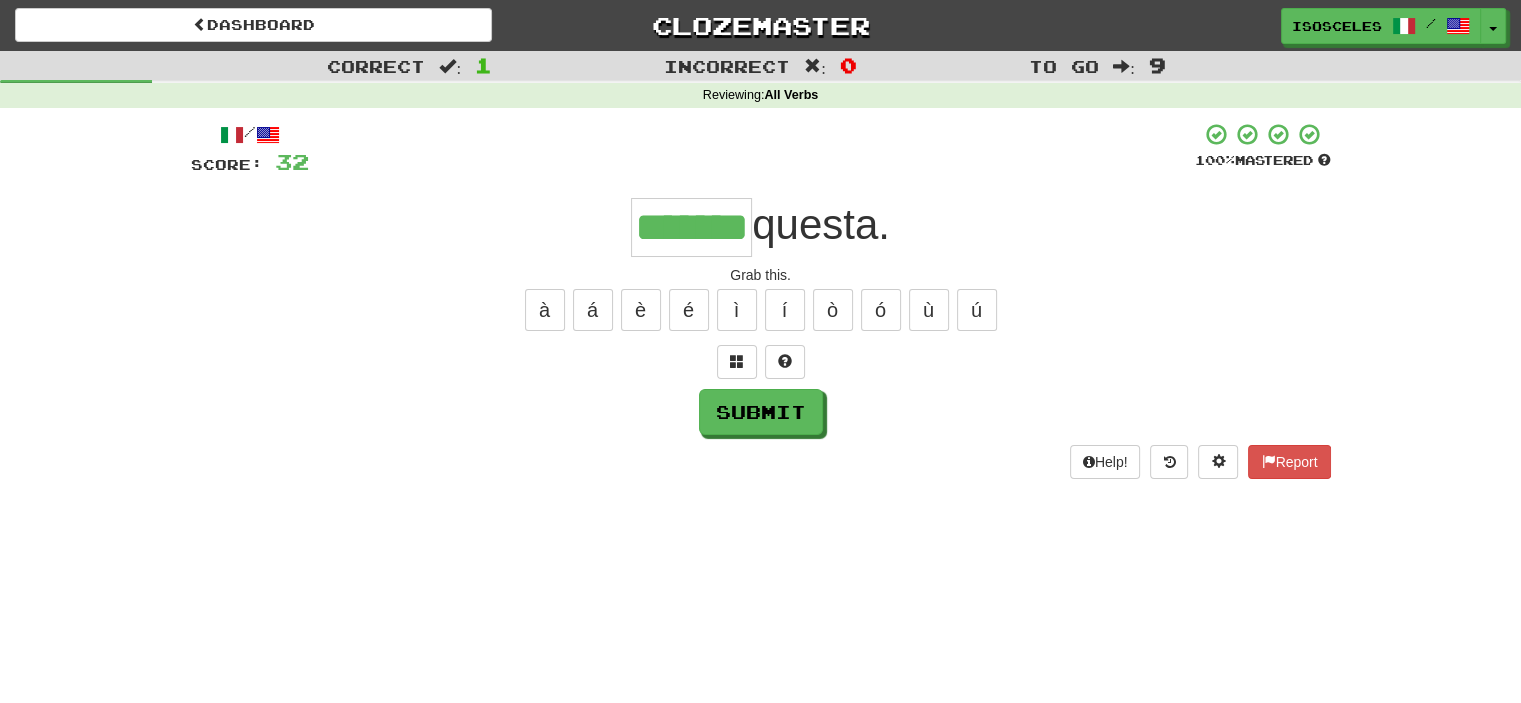 type on "*******" 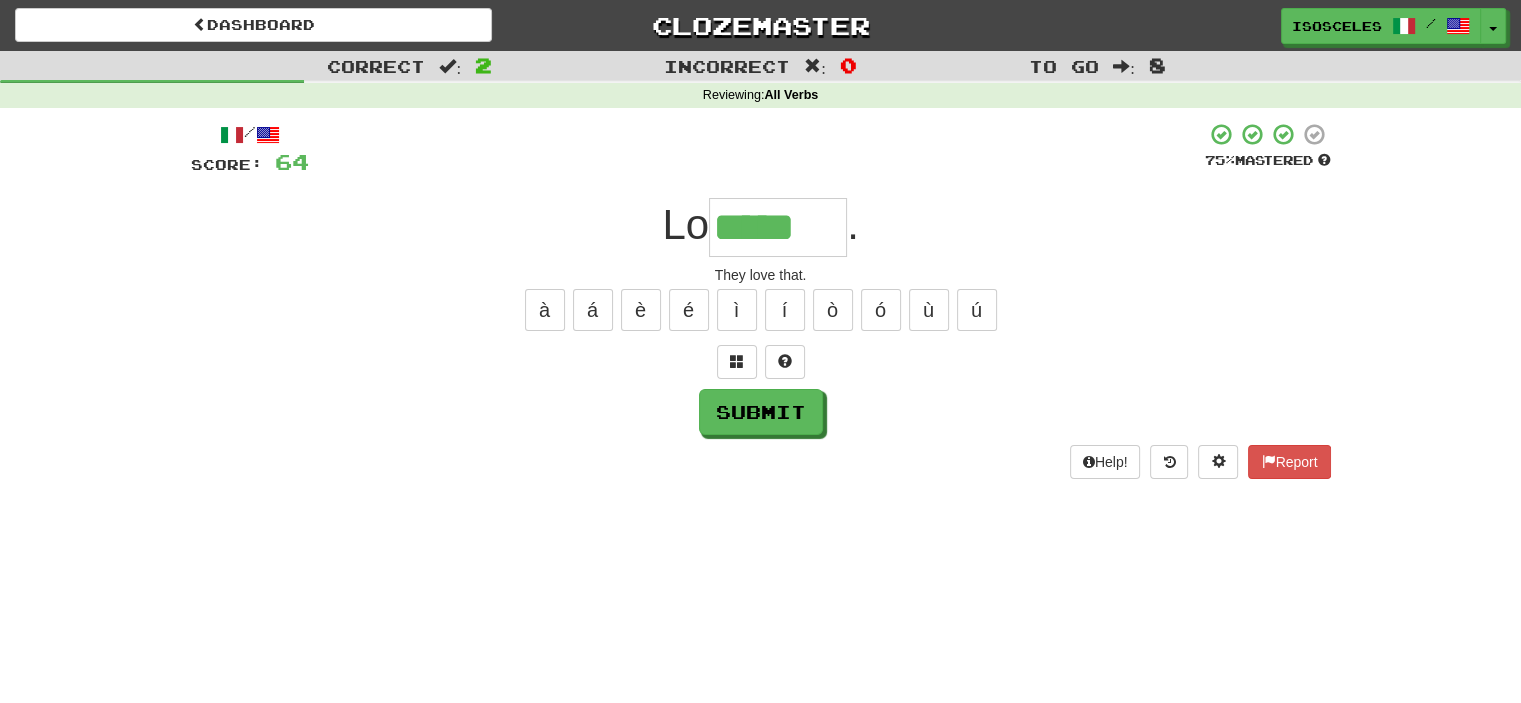 type on "*****" 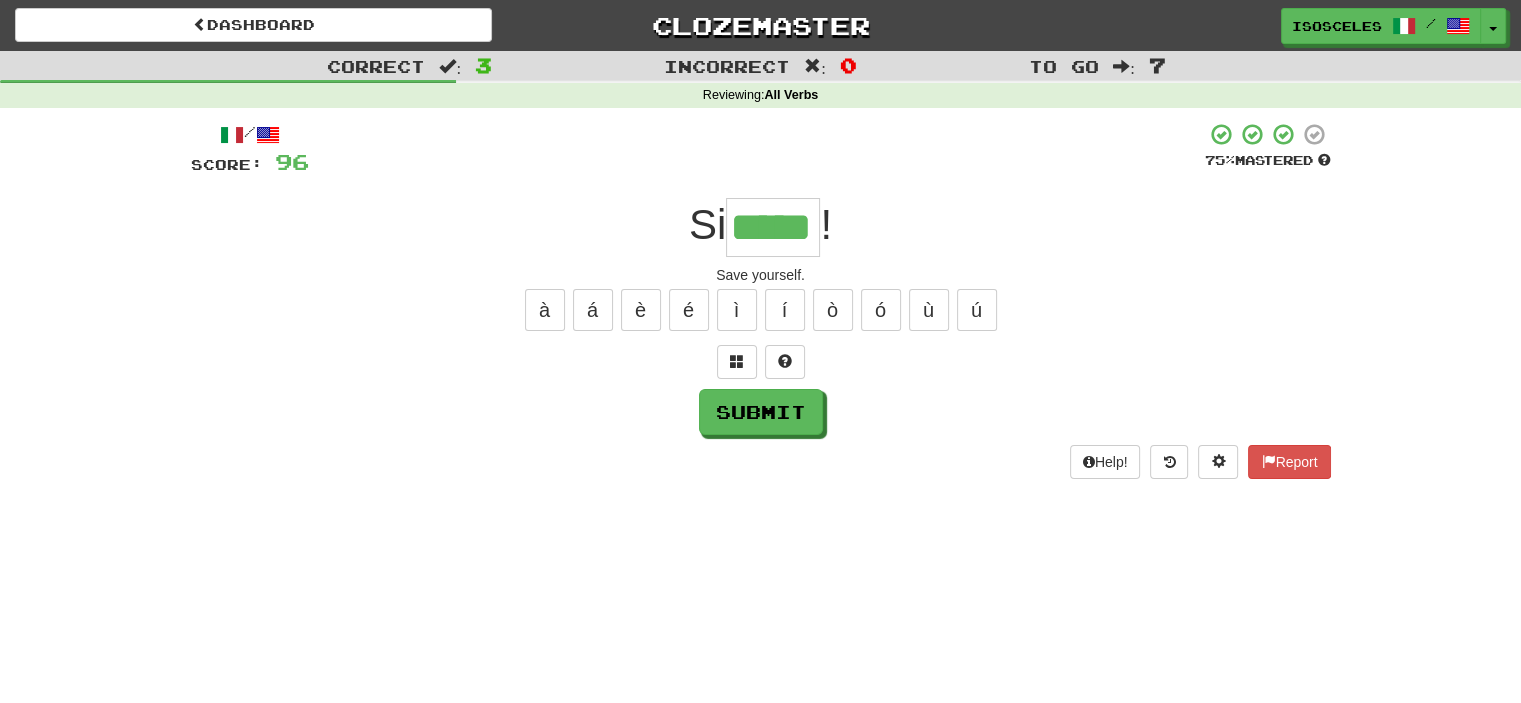 type on "*****" 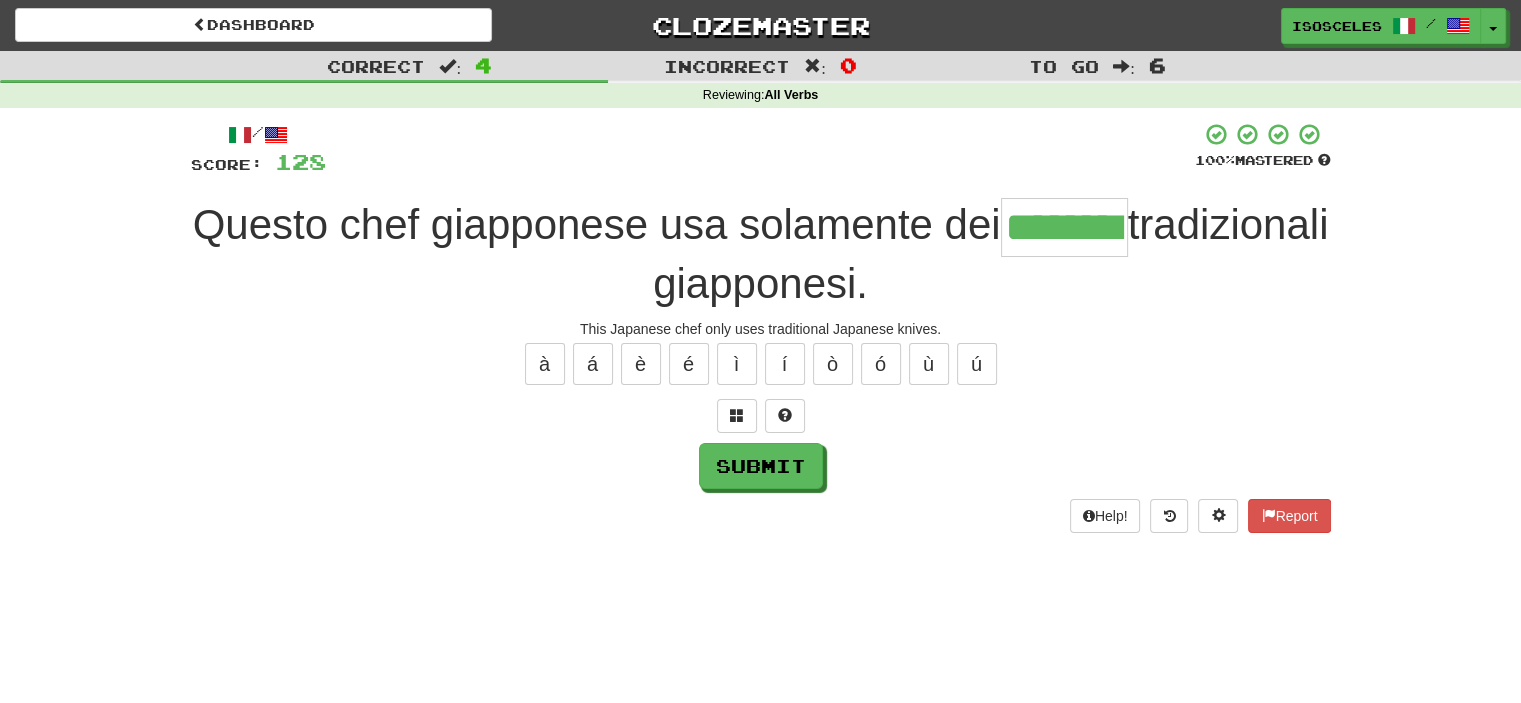 type on "********" 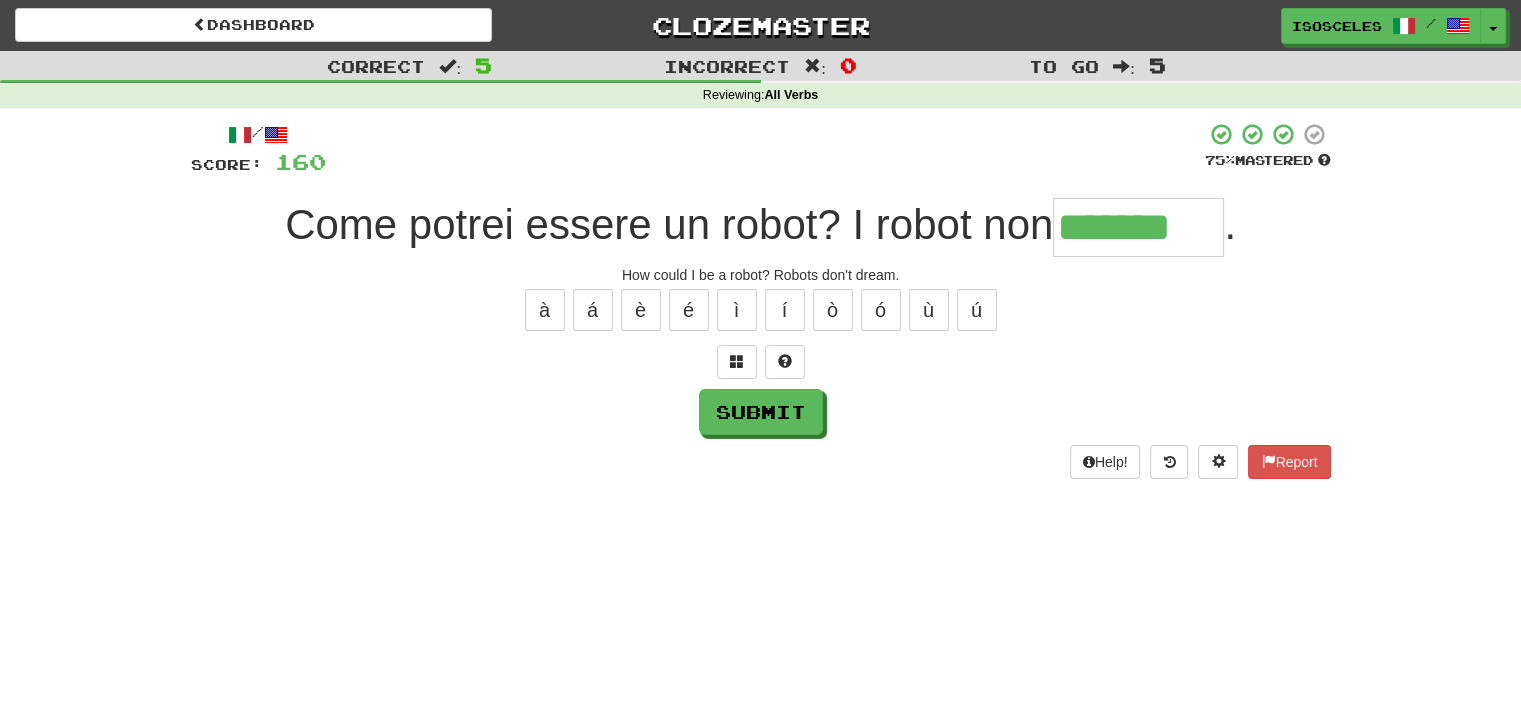 type on "*******" 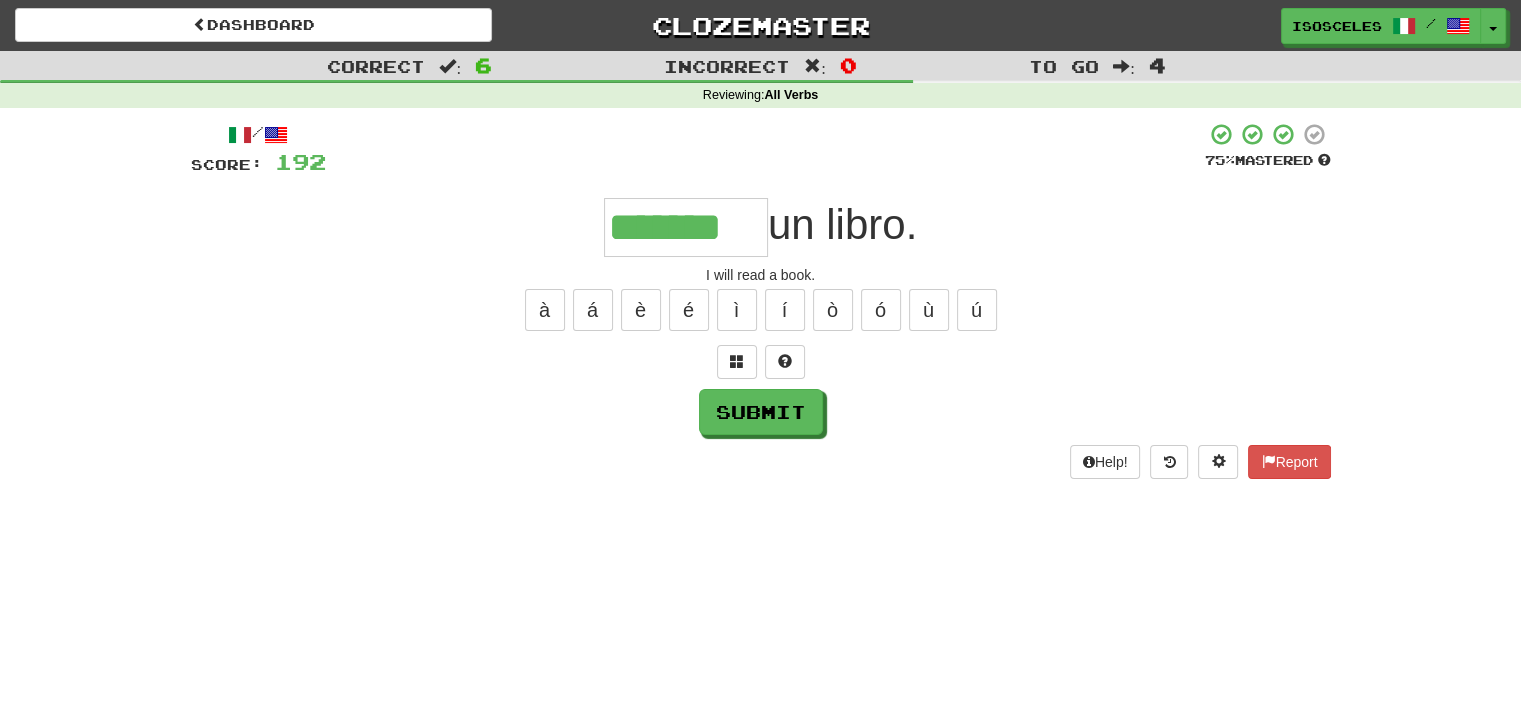 type on "*******" 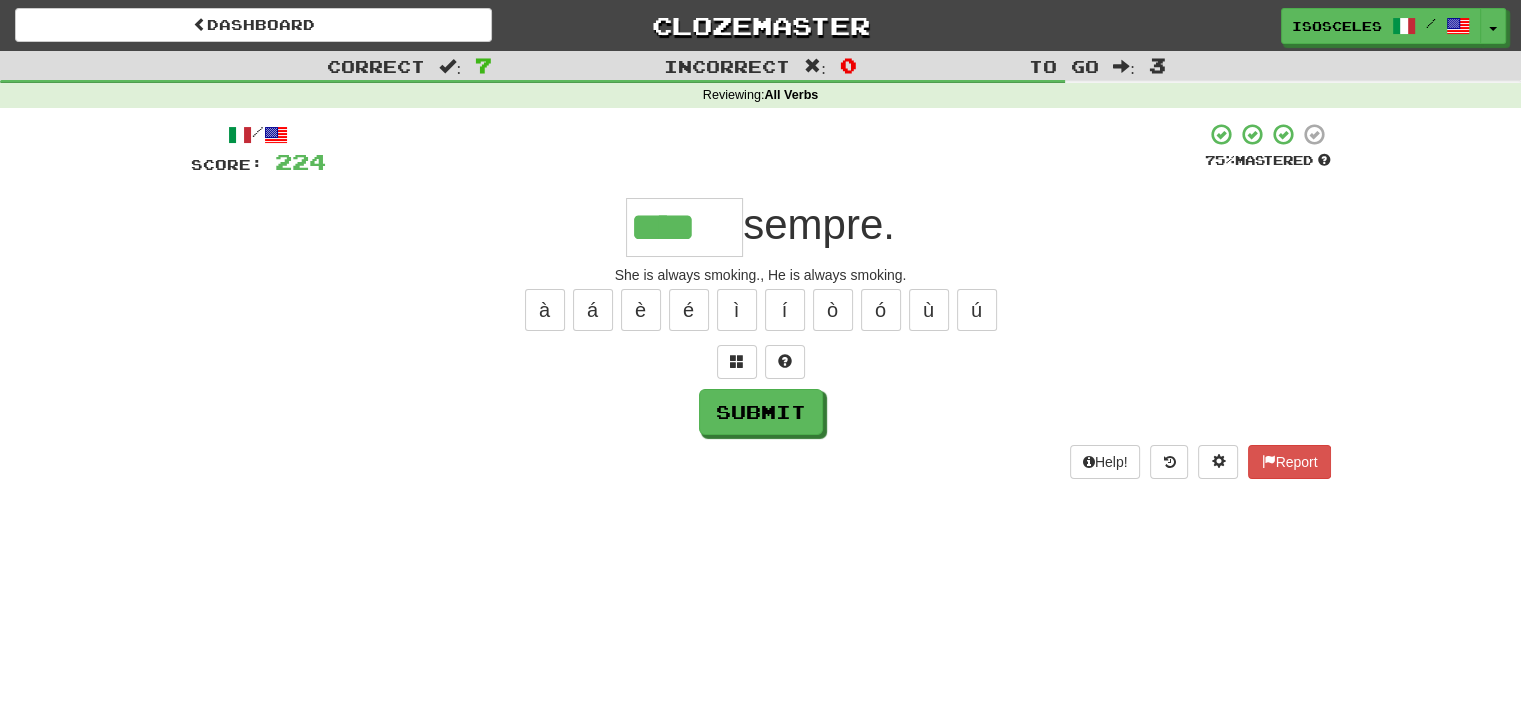 type on "****" 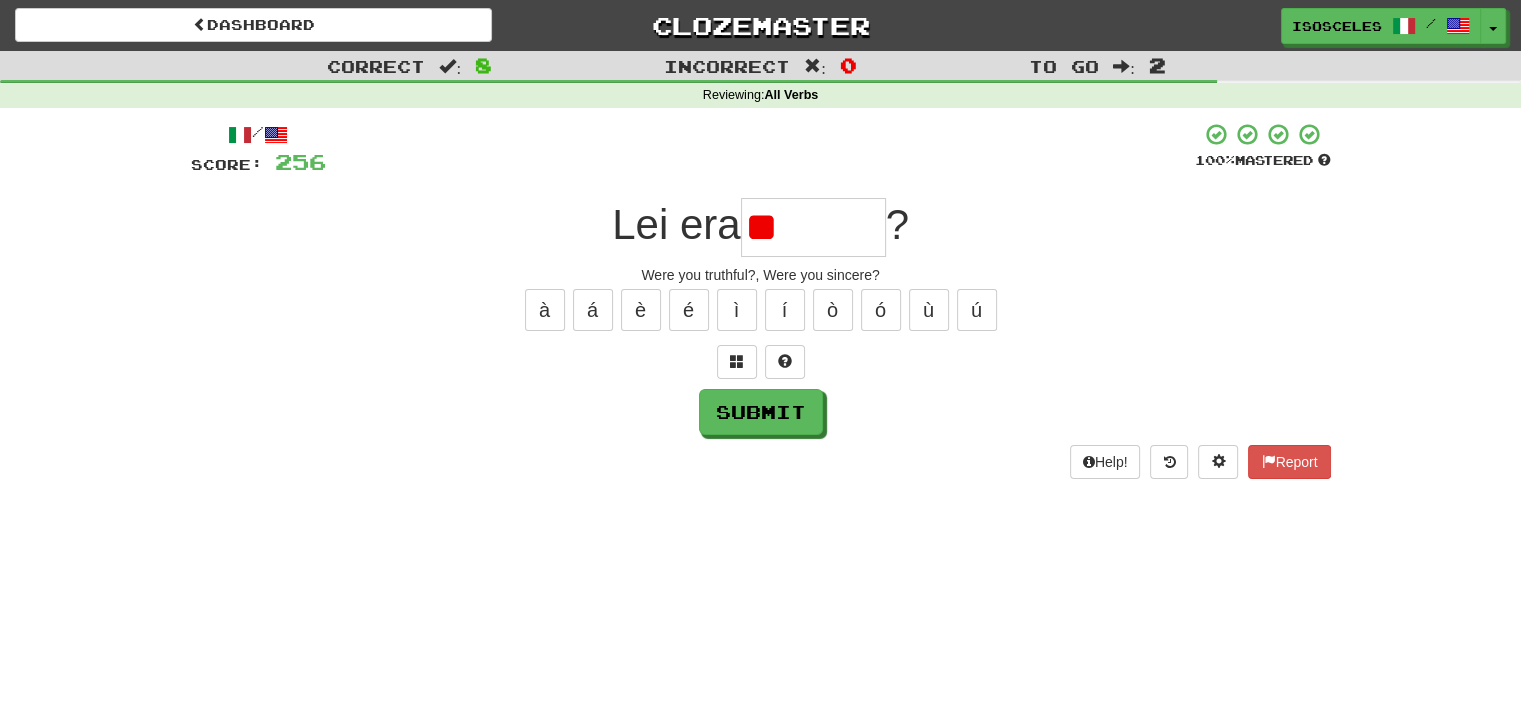 type on "*" 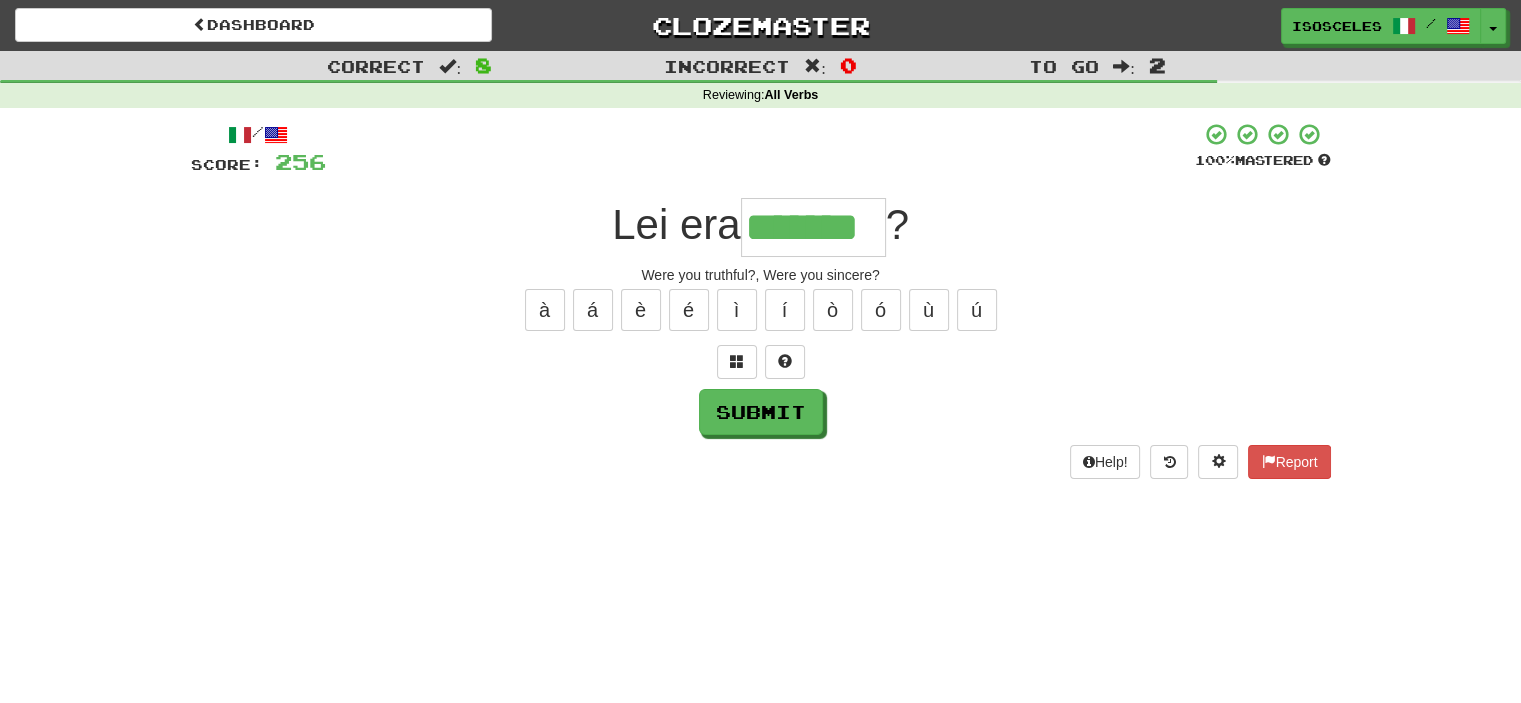 type on "*******" 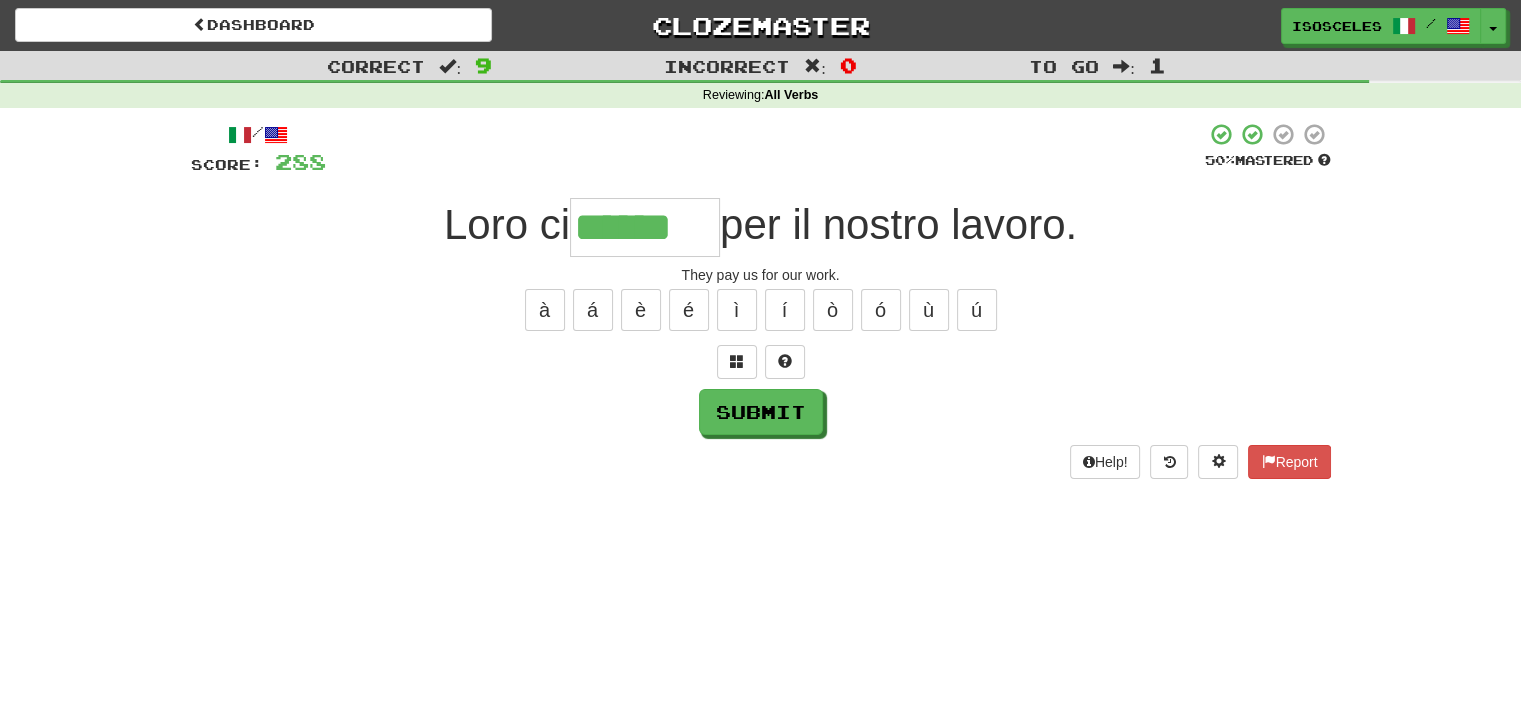 type on "******" 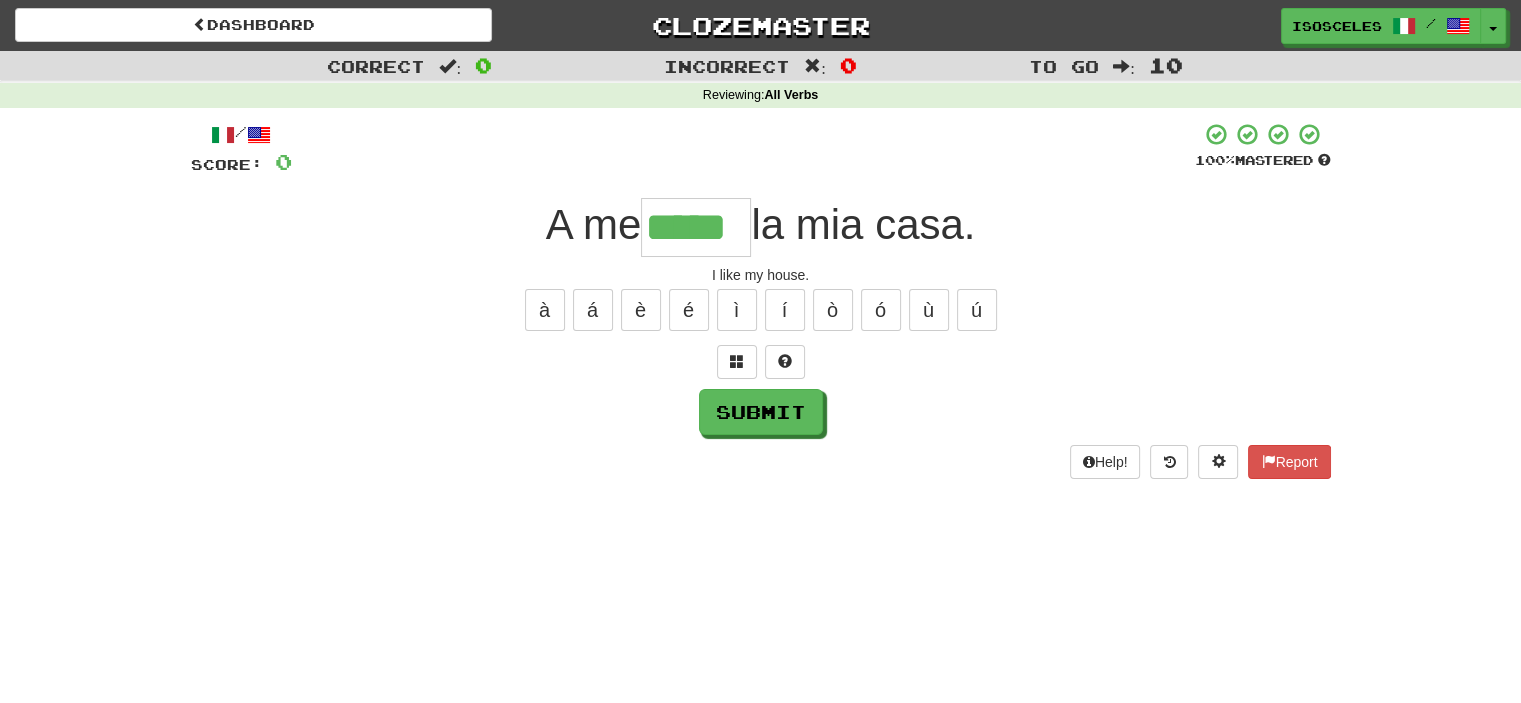 type on "*****" 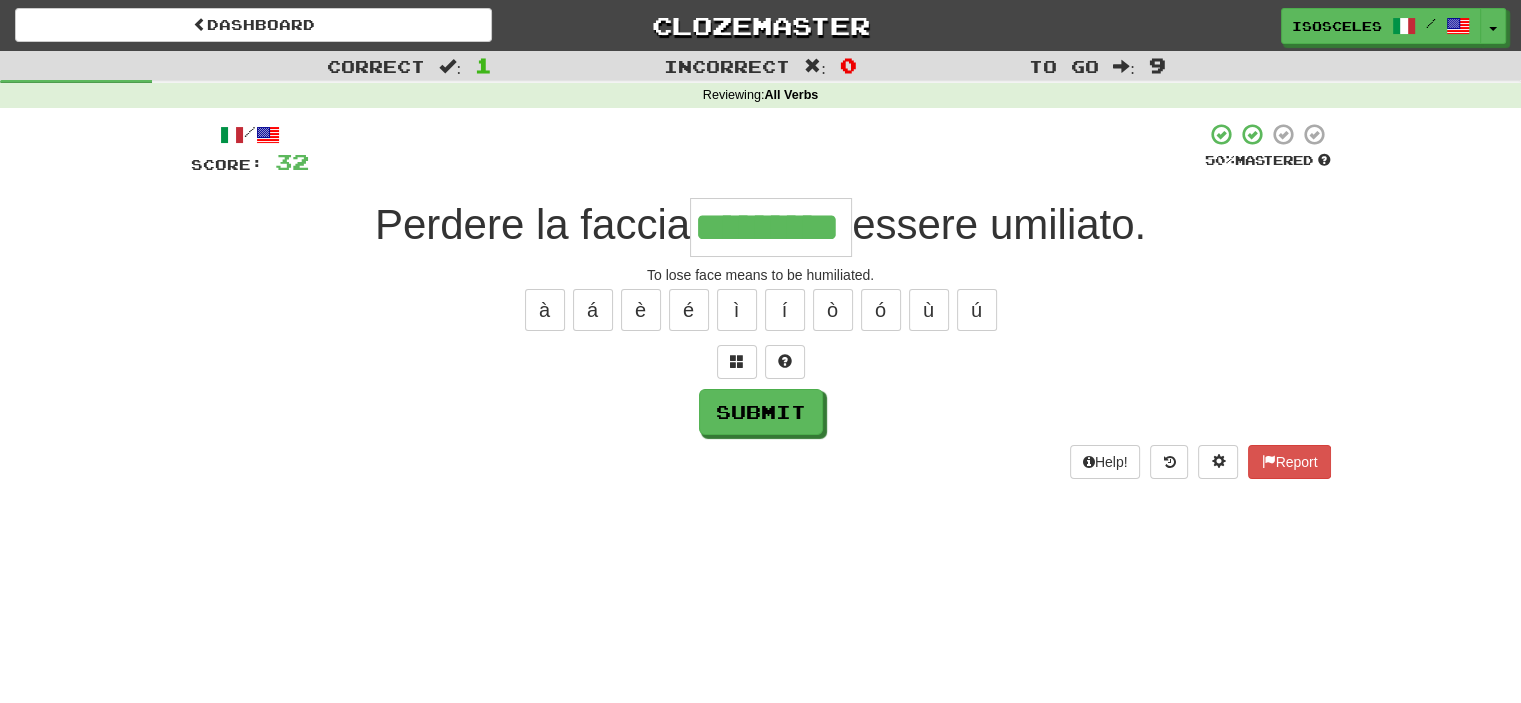 type on "*********" 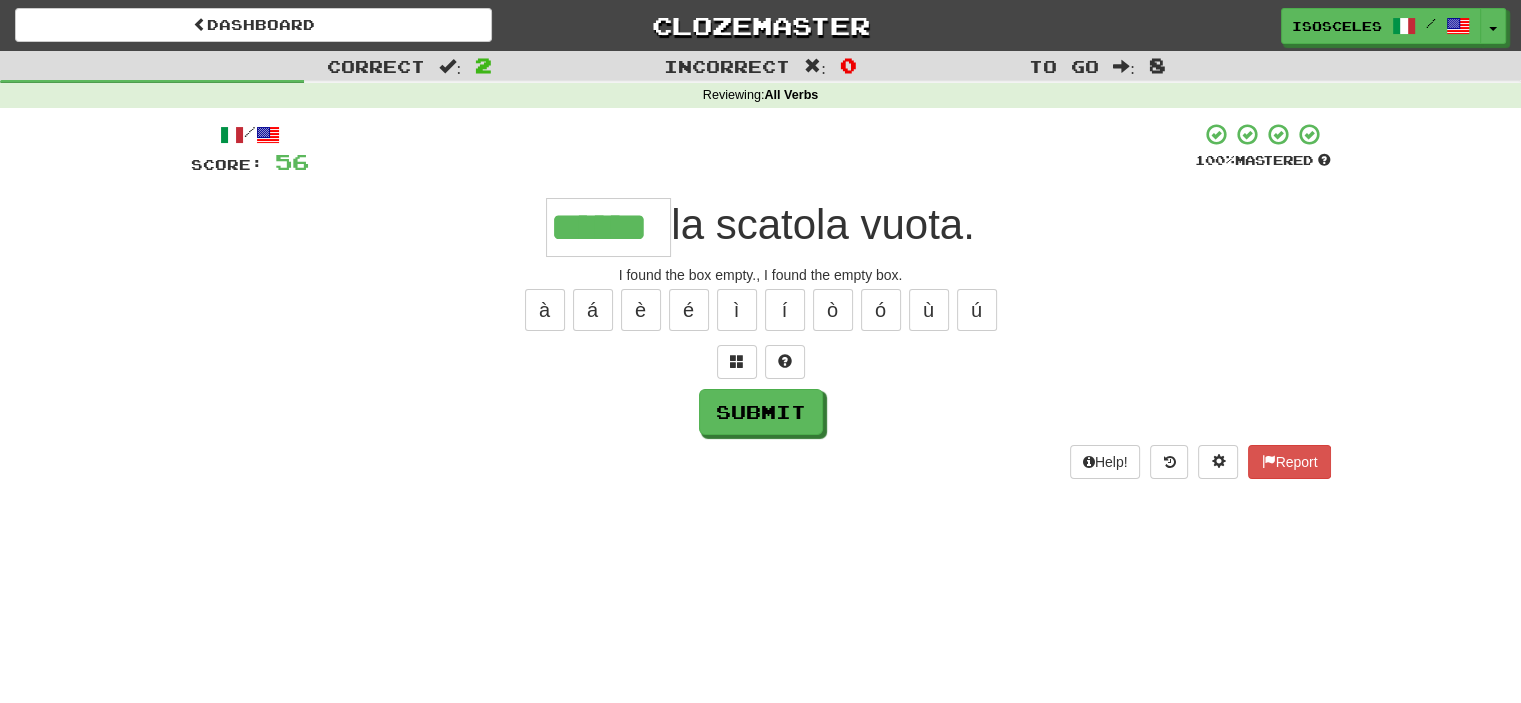 type on "******" 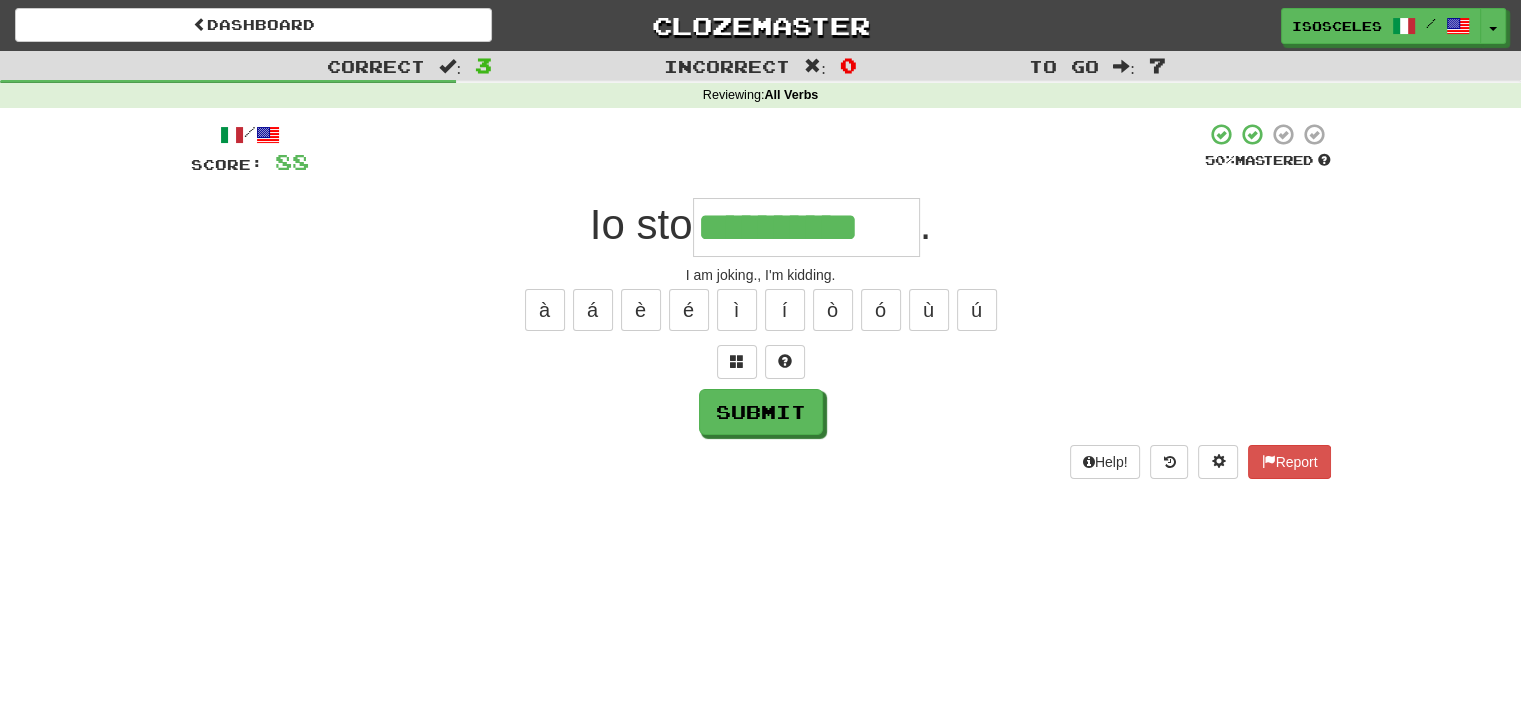 type on "**********" 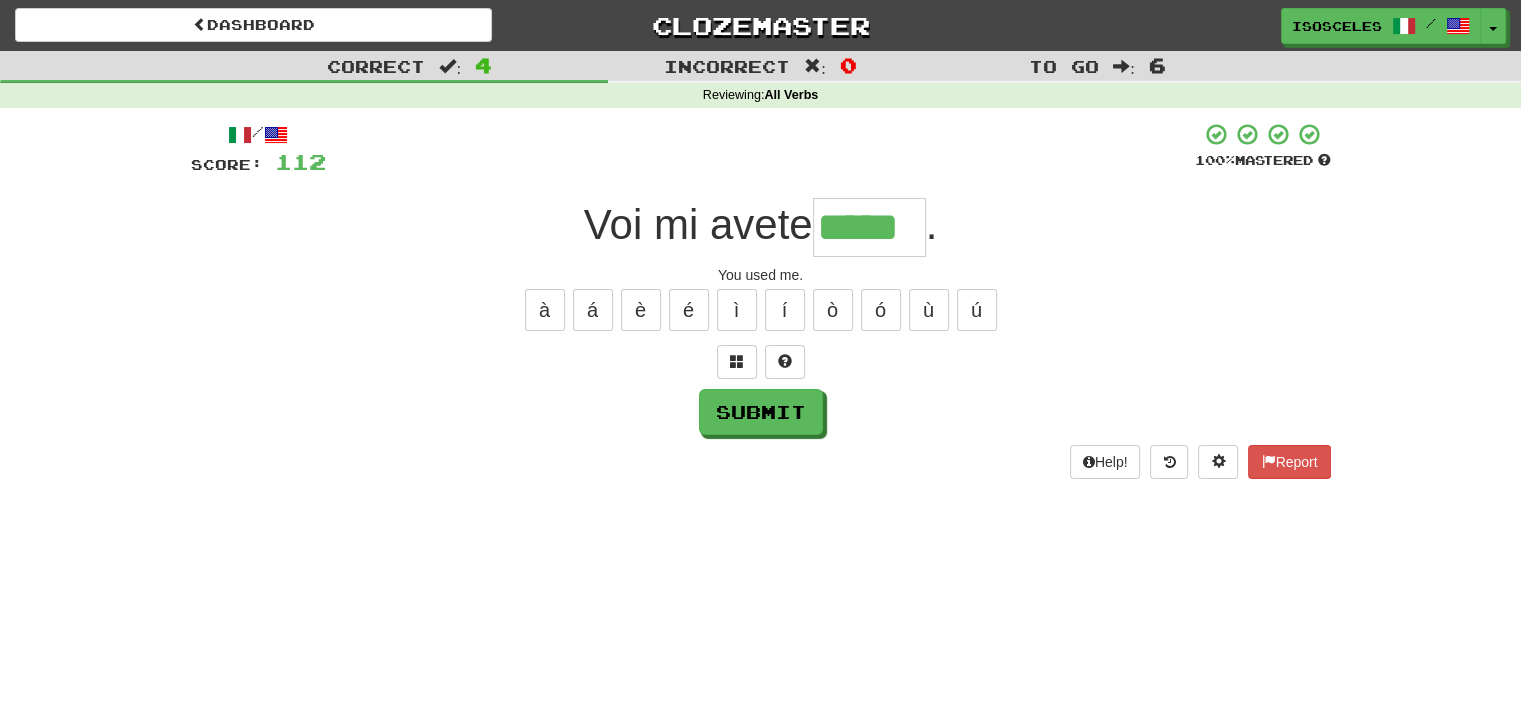 type on "*****" 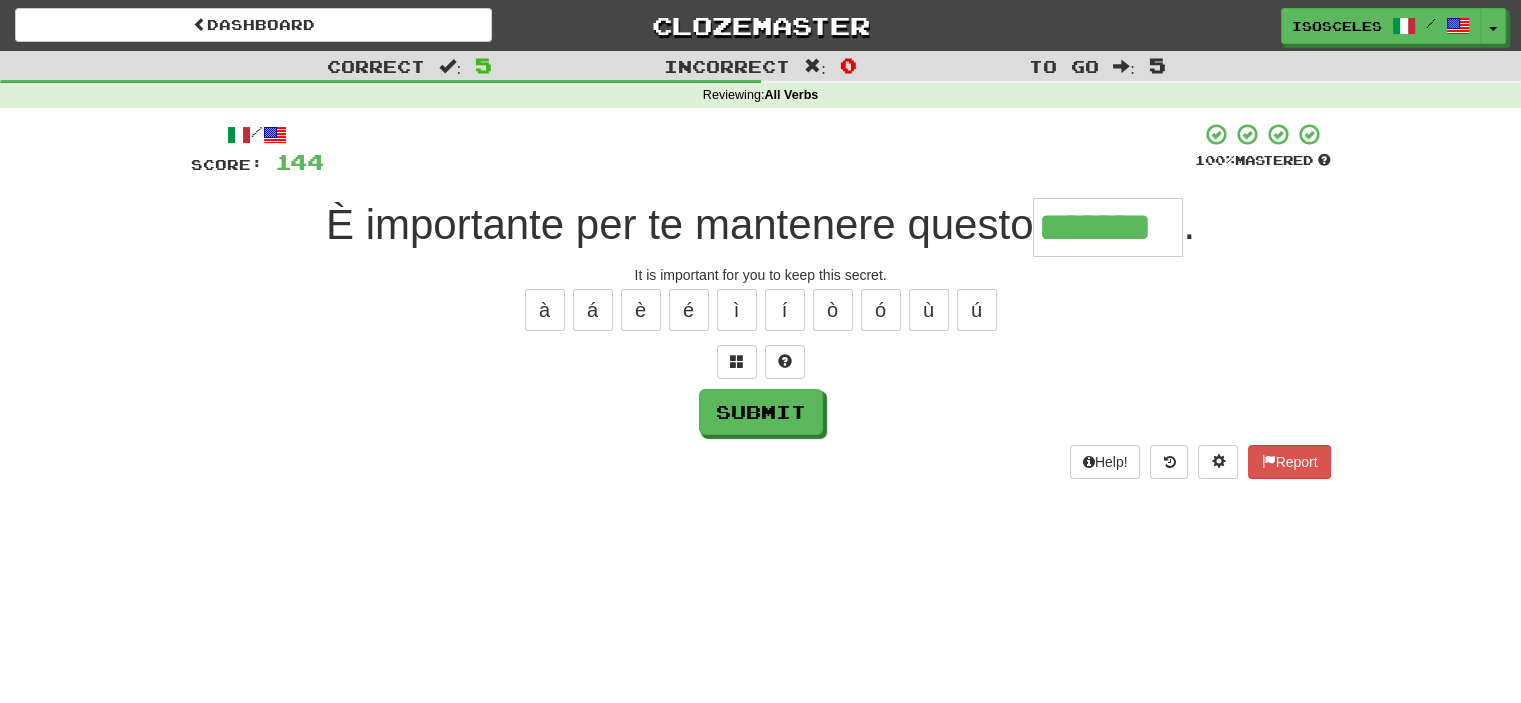 type on "*******" 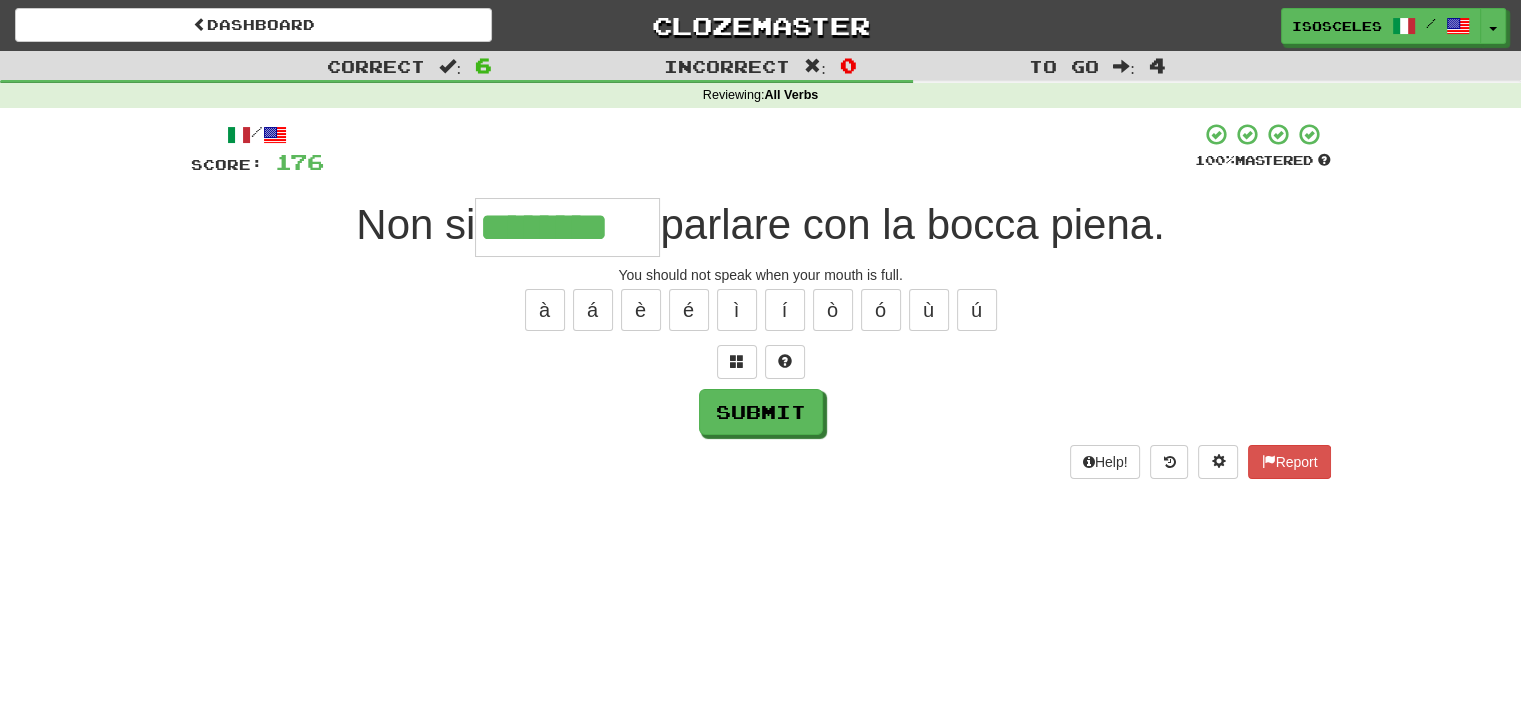 type on "********" 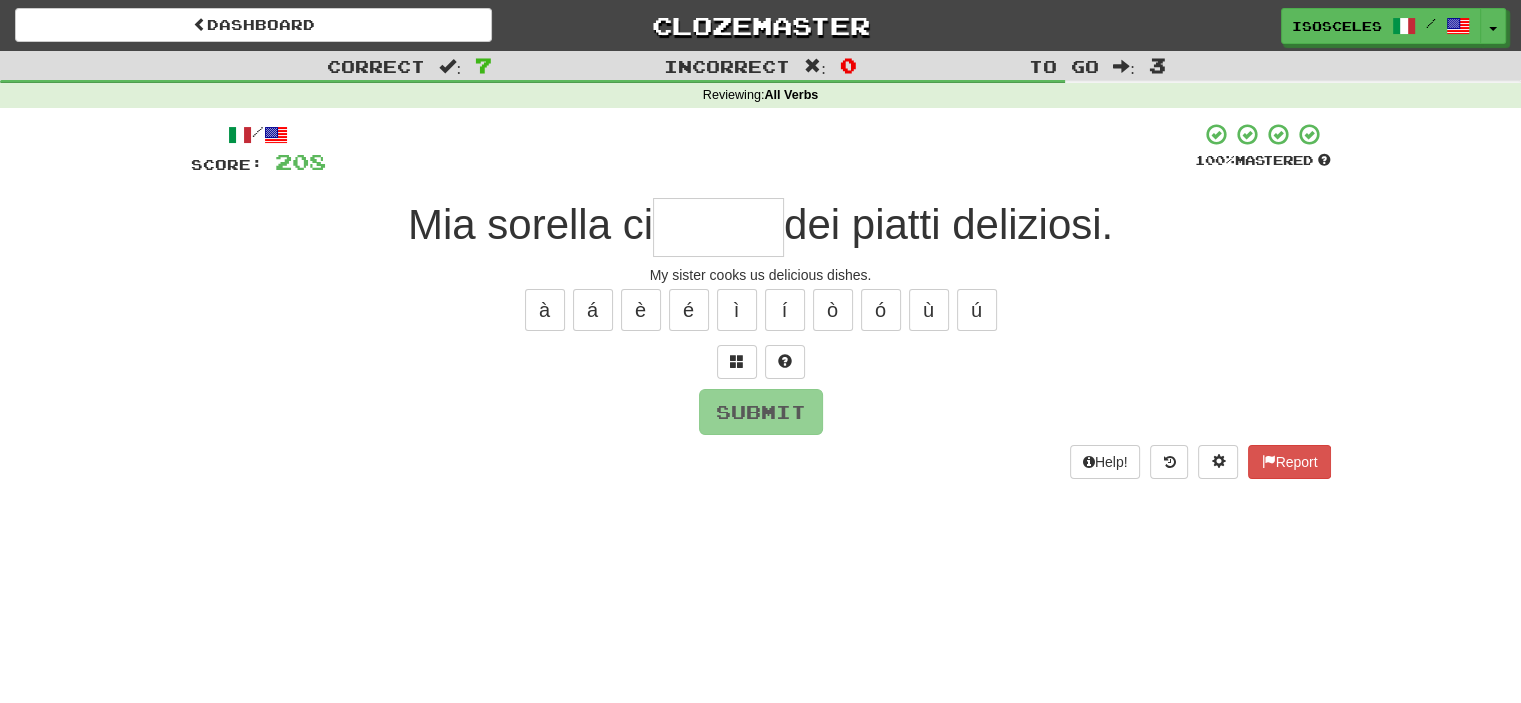 click at bounding box center (718, 227) 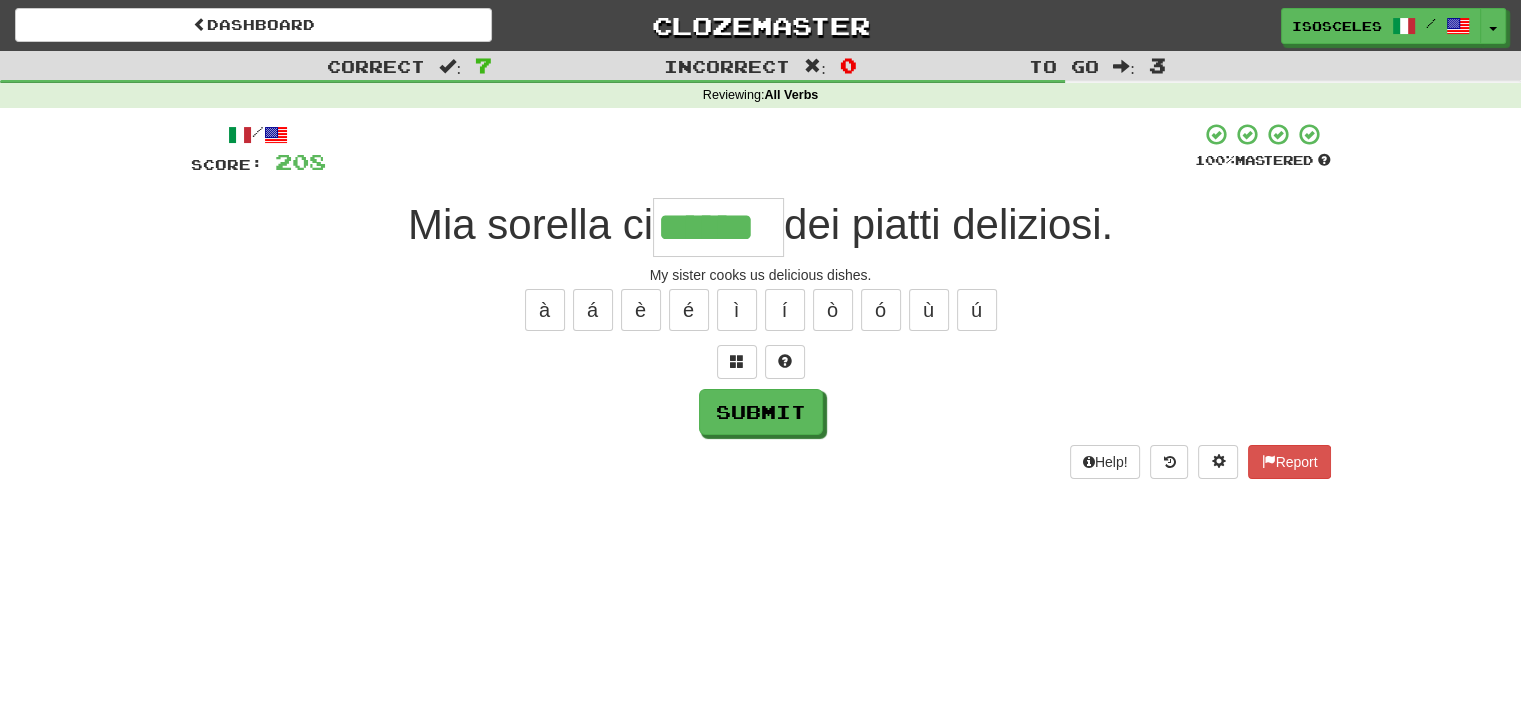 type on "******" 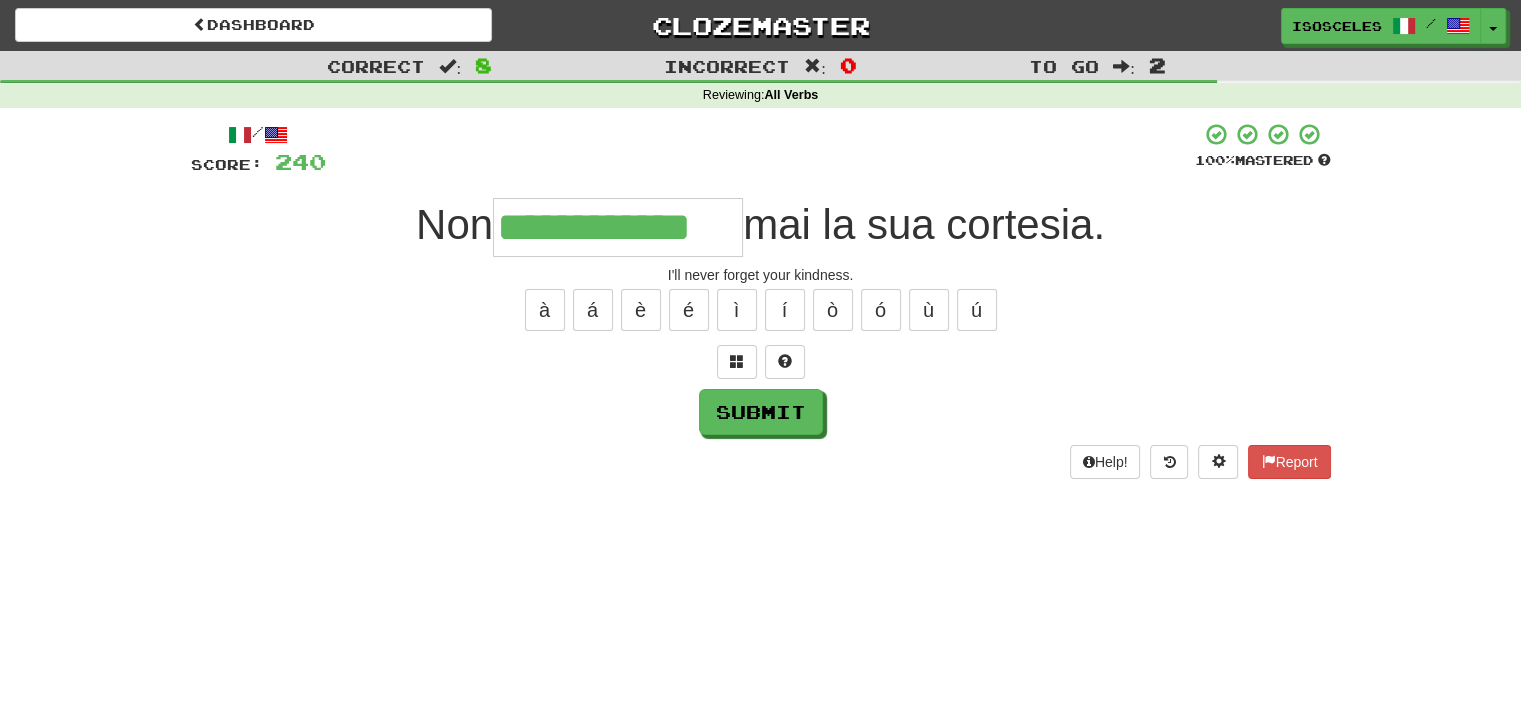 type on "**********" 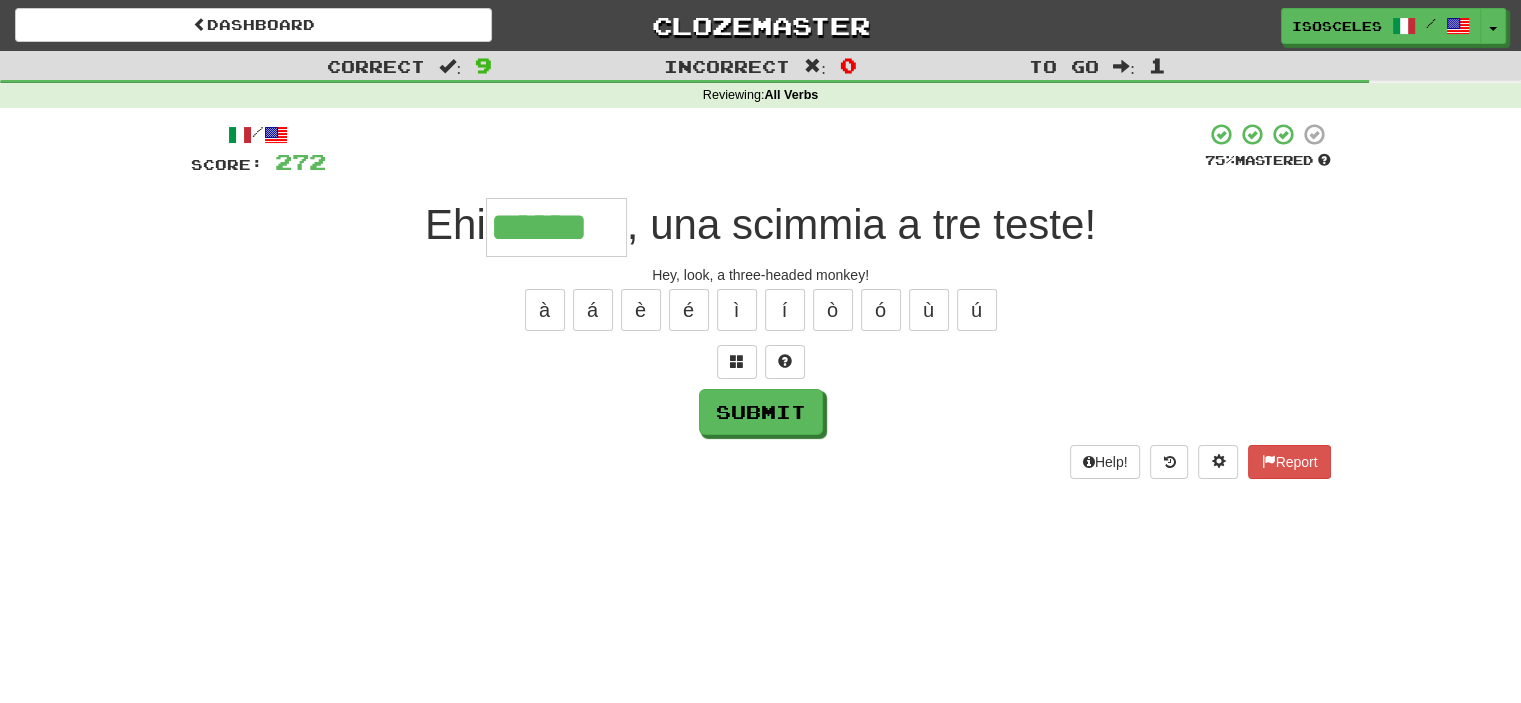 type on "******" 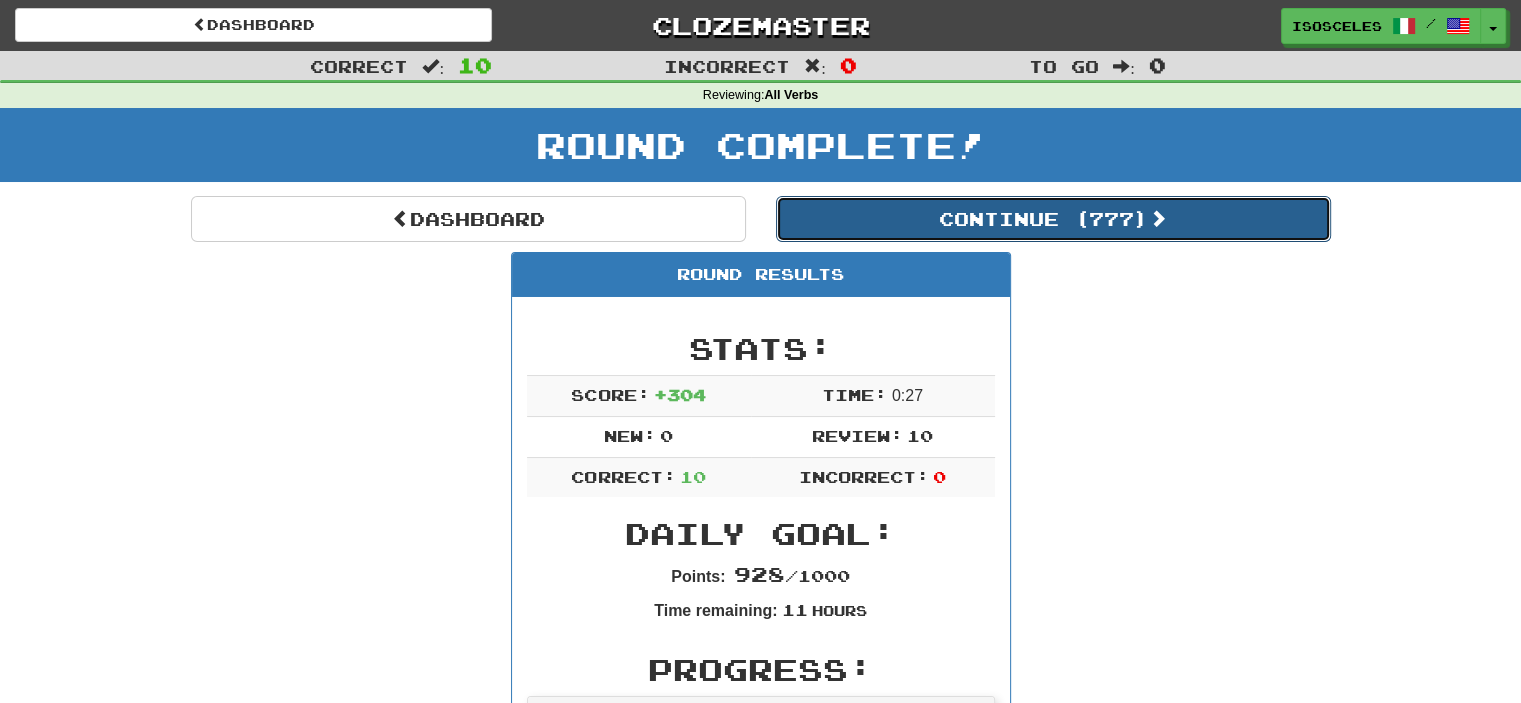 click on "Continue ( 777 )" at bounding box center [1053, 219] 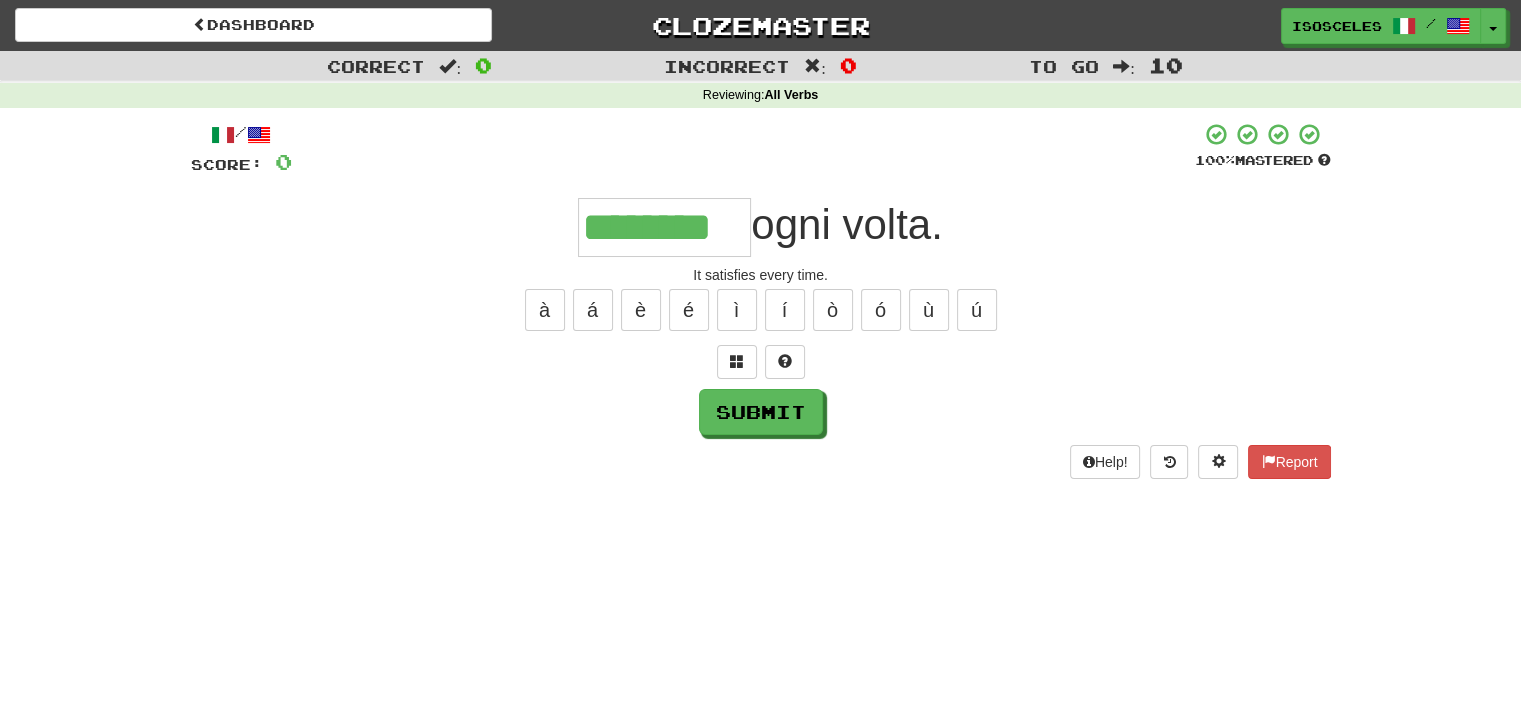 type on "********" 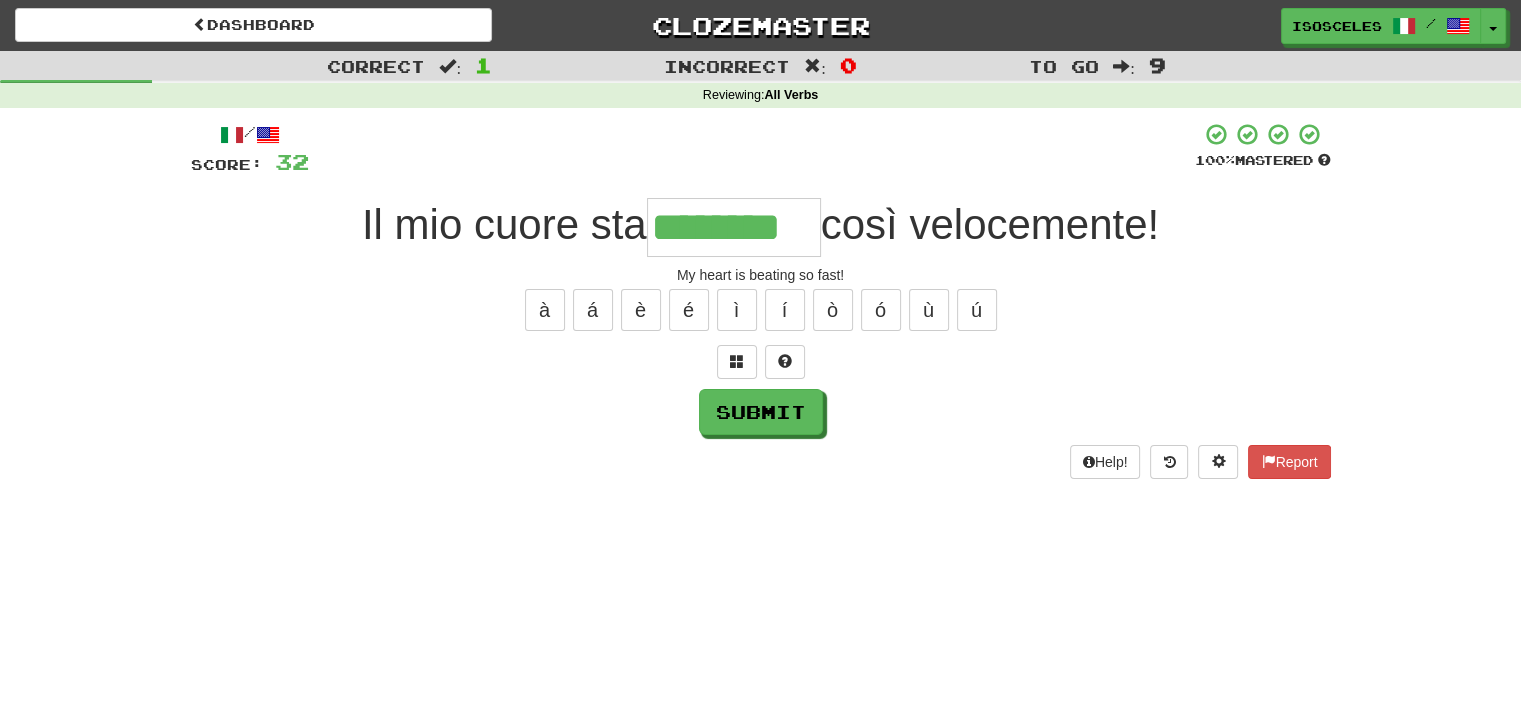type on "********" 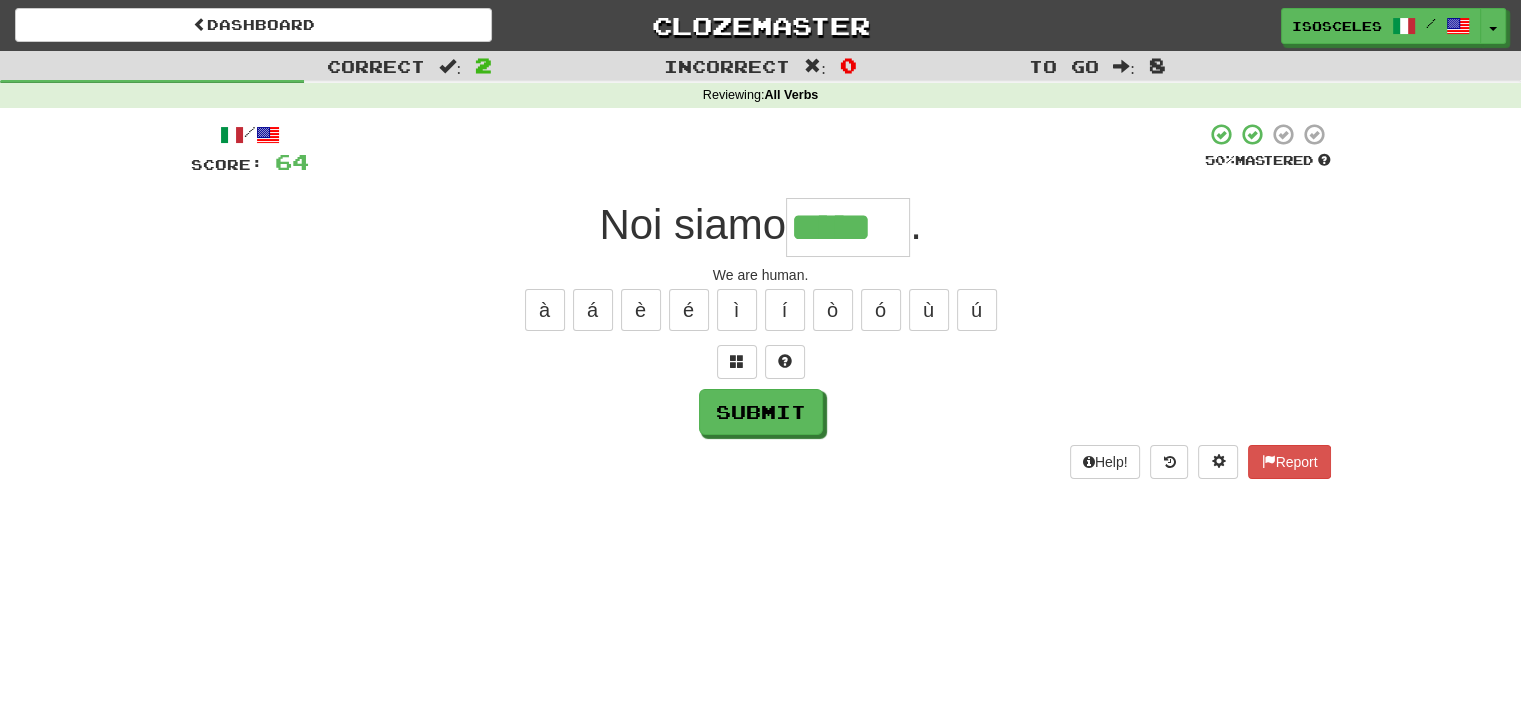 type on "*****" 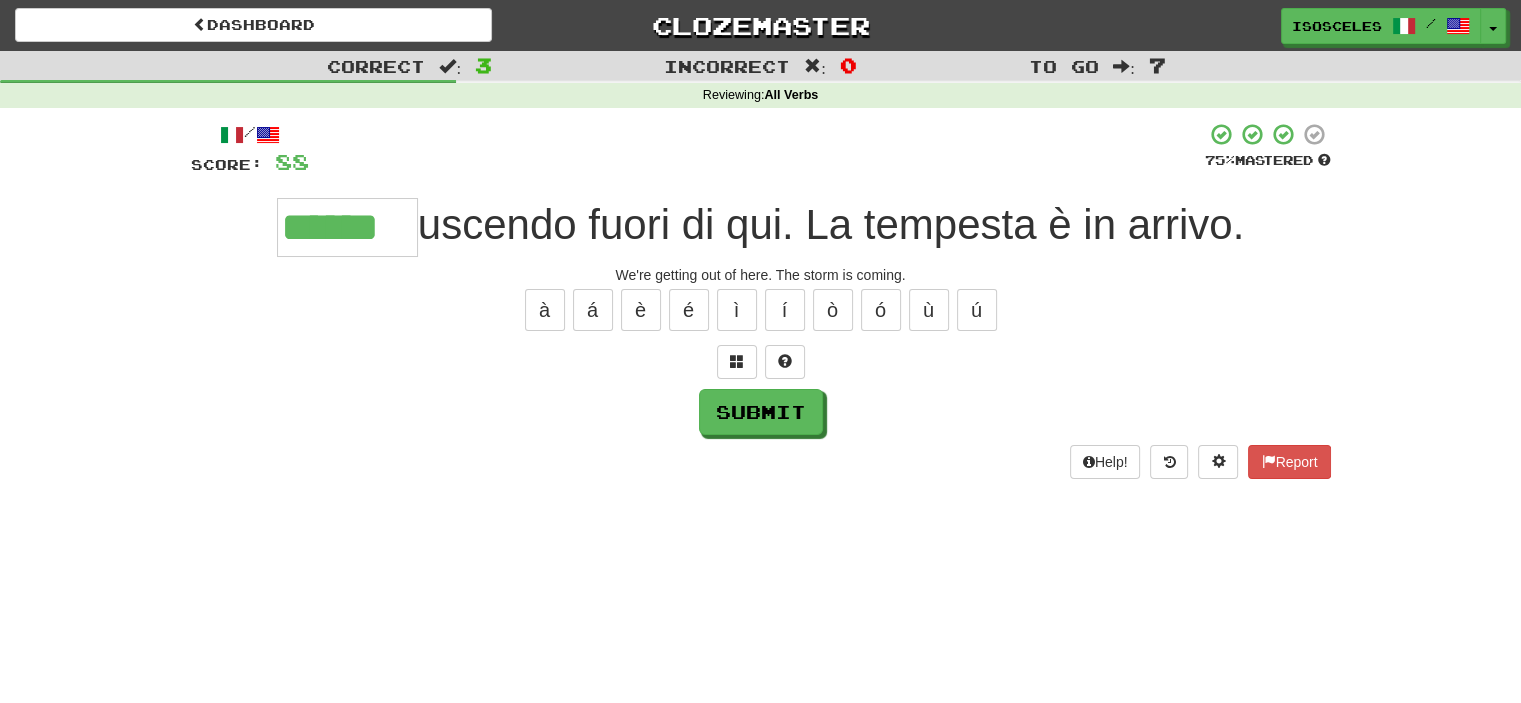 type on "******" 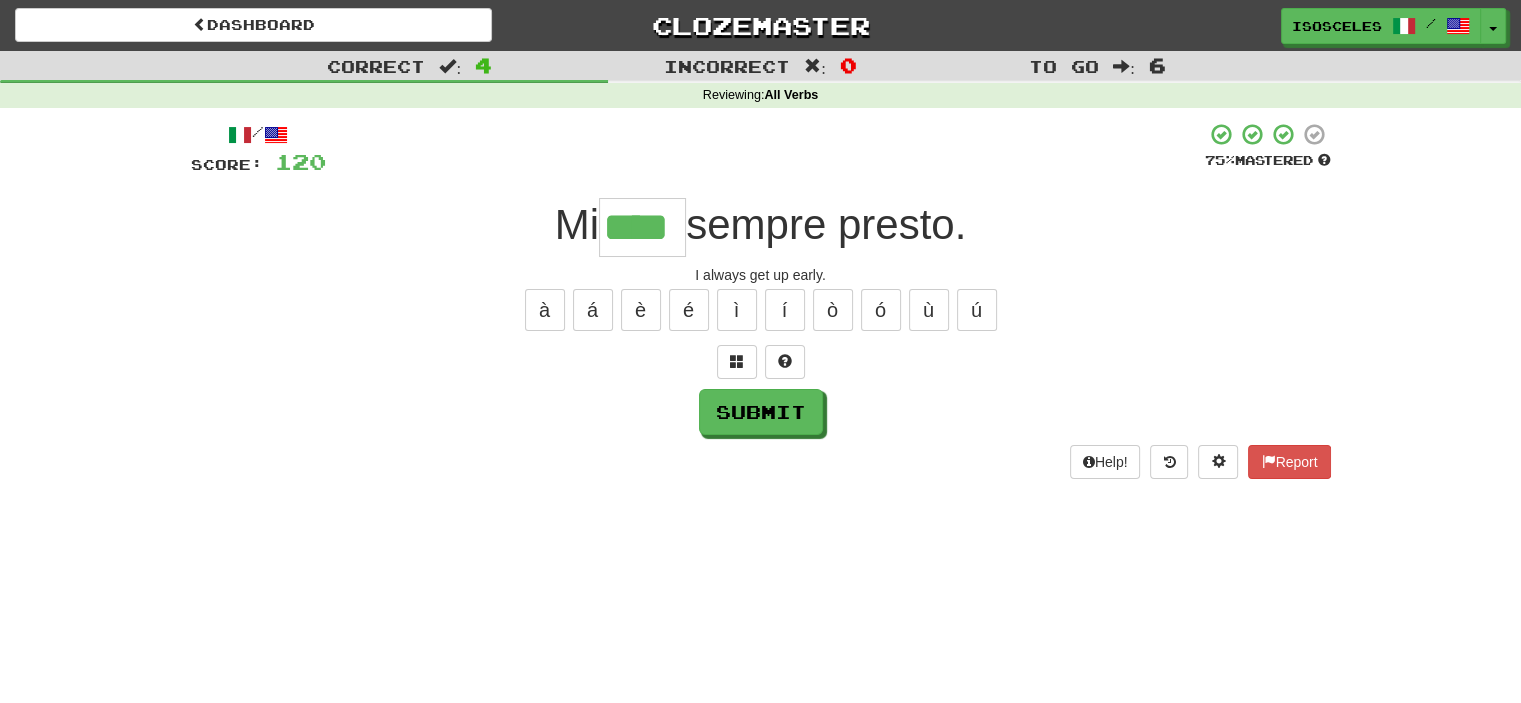 type on "****" 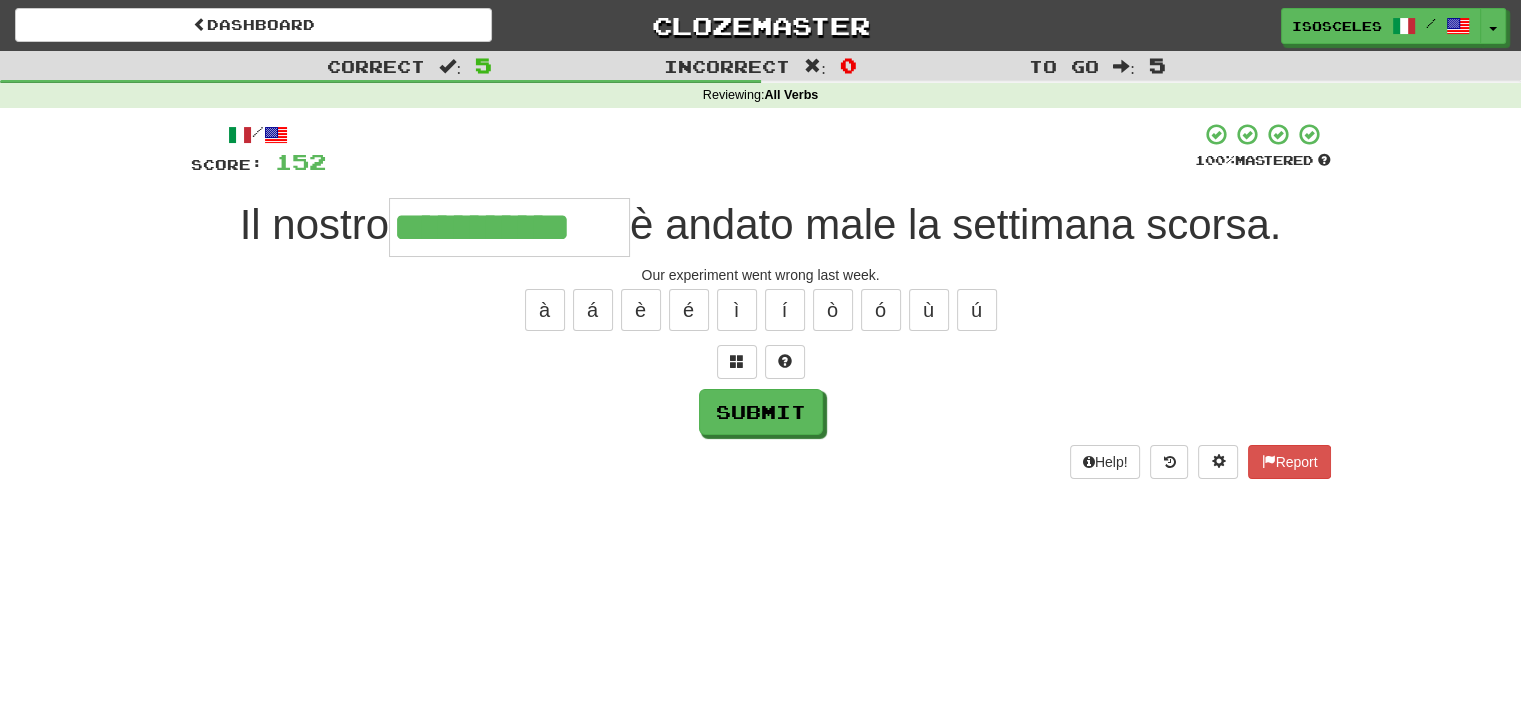 type on "**********" 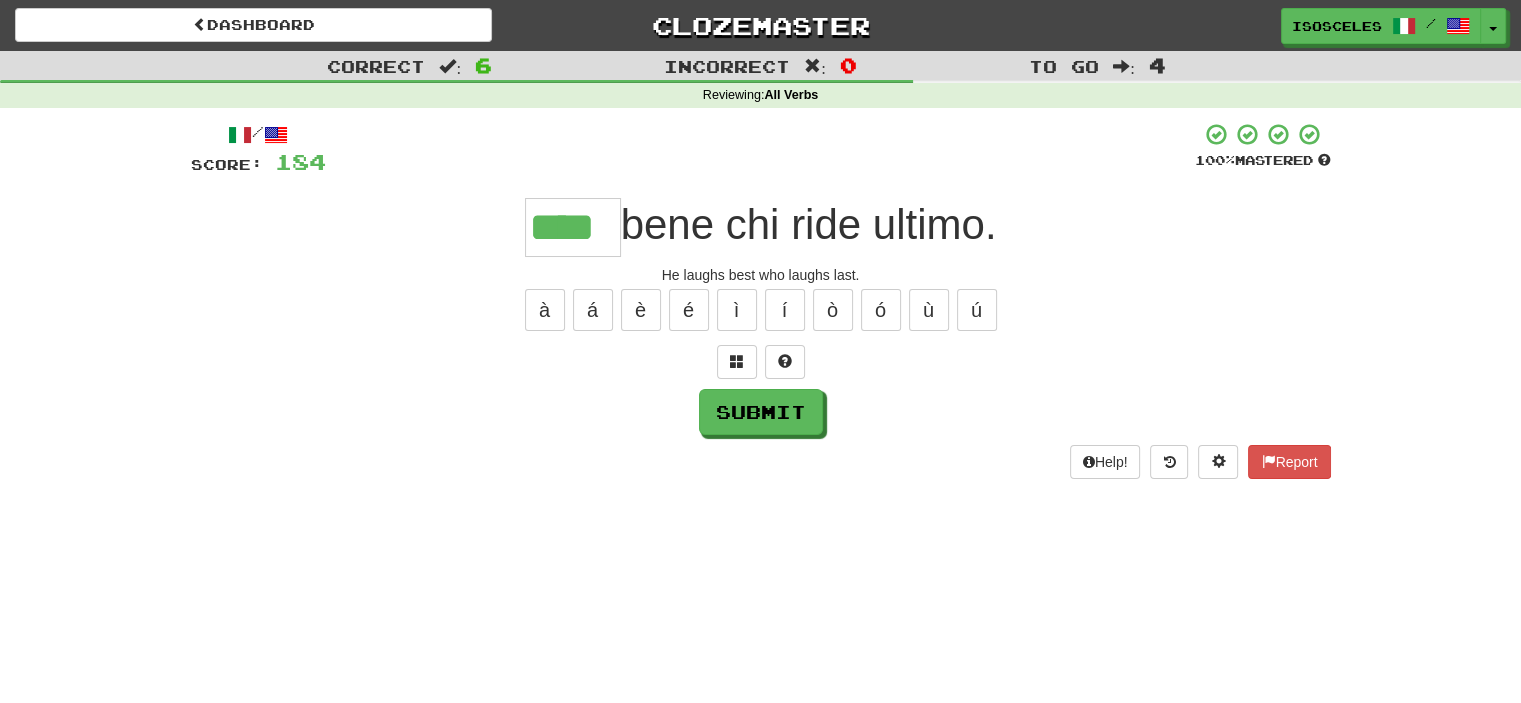 type on "****" 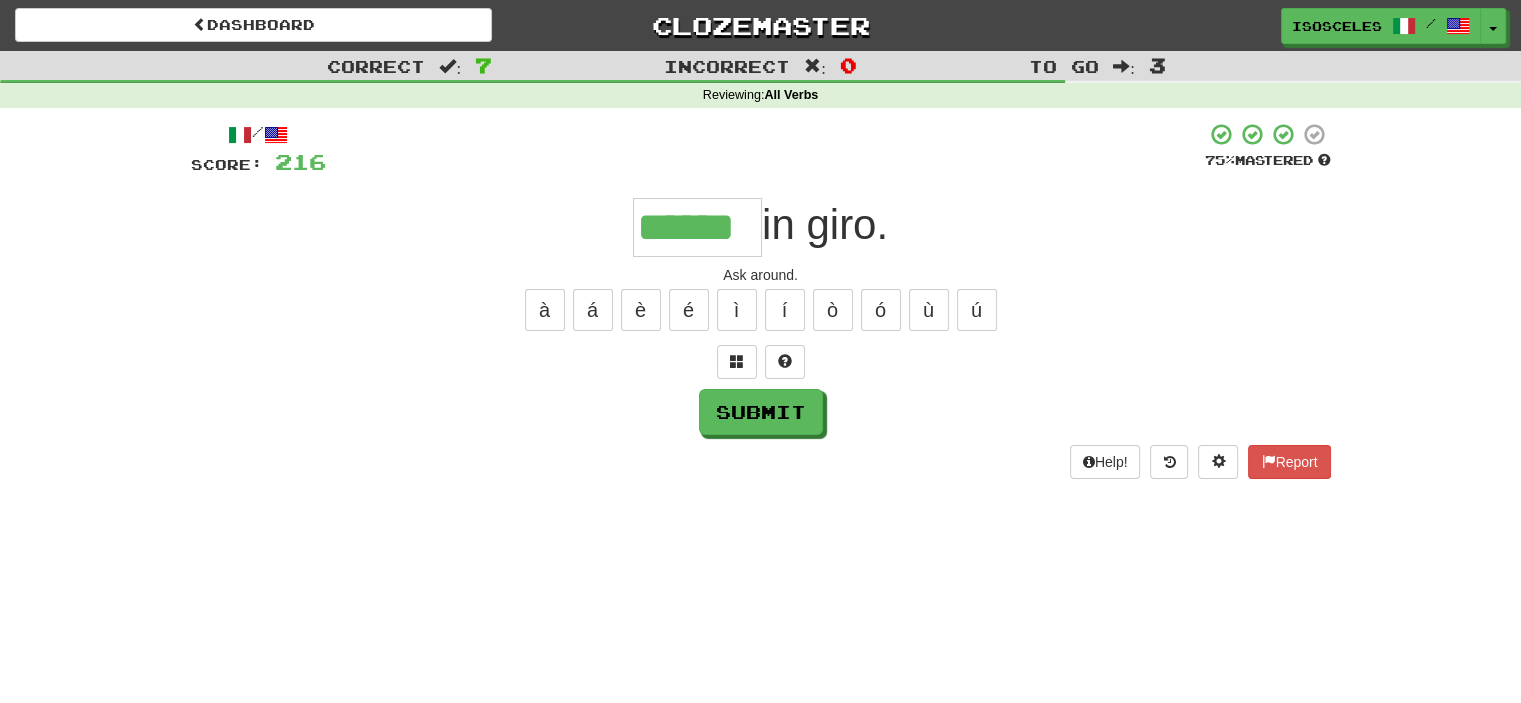 type on "******" 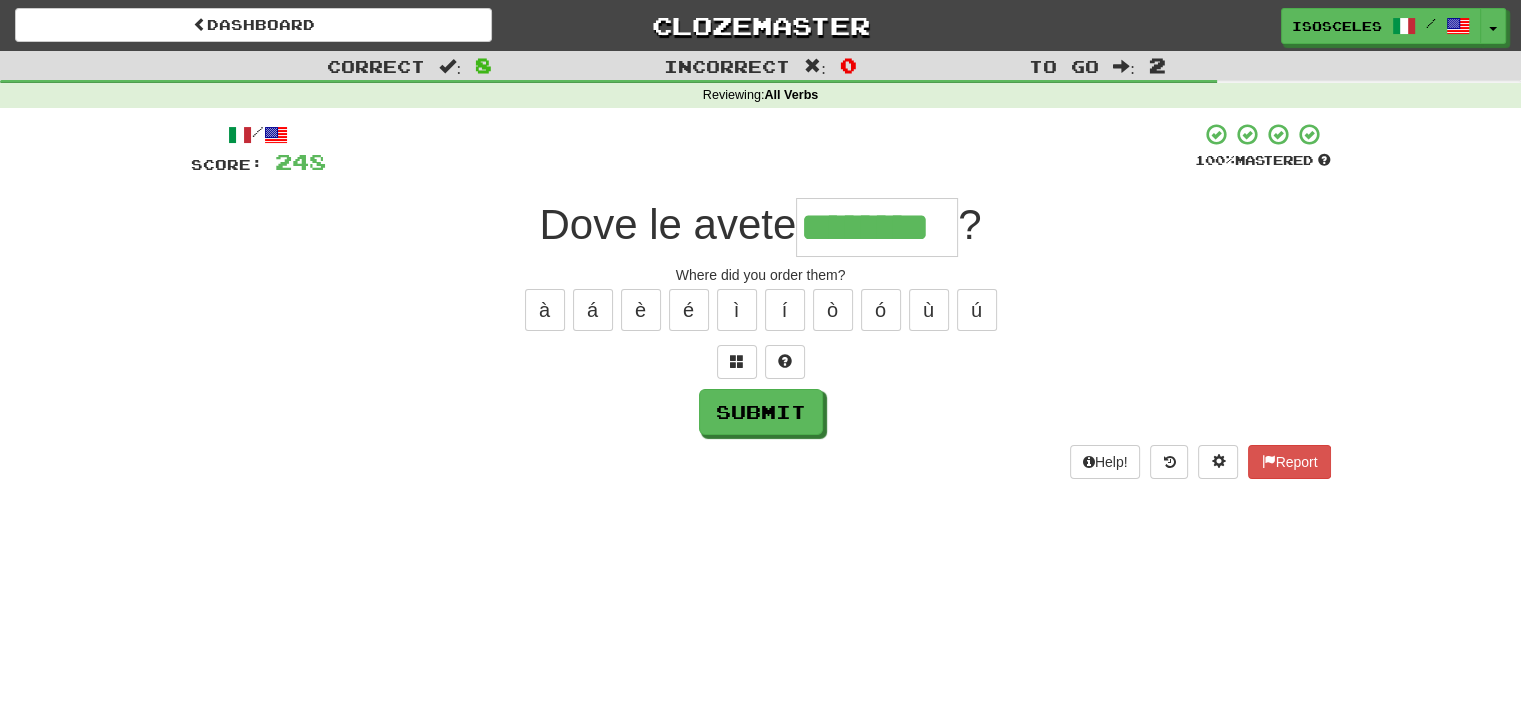 type on "********" 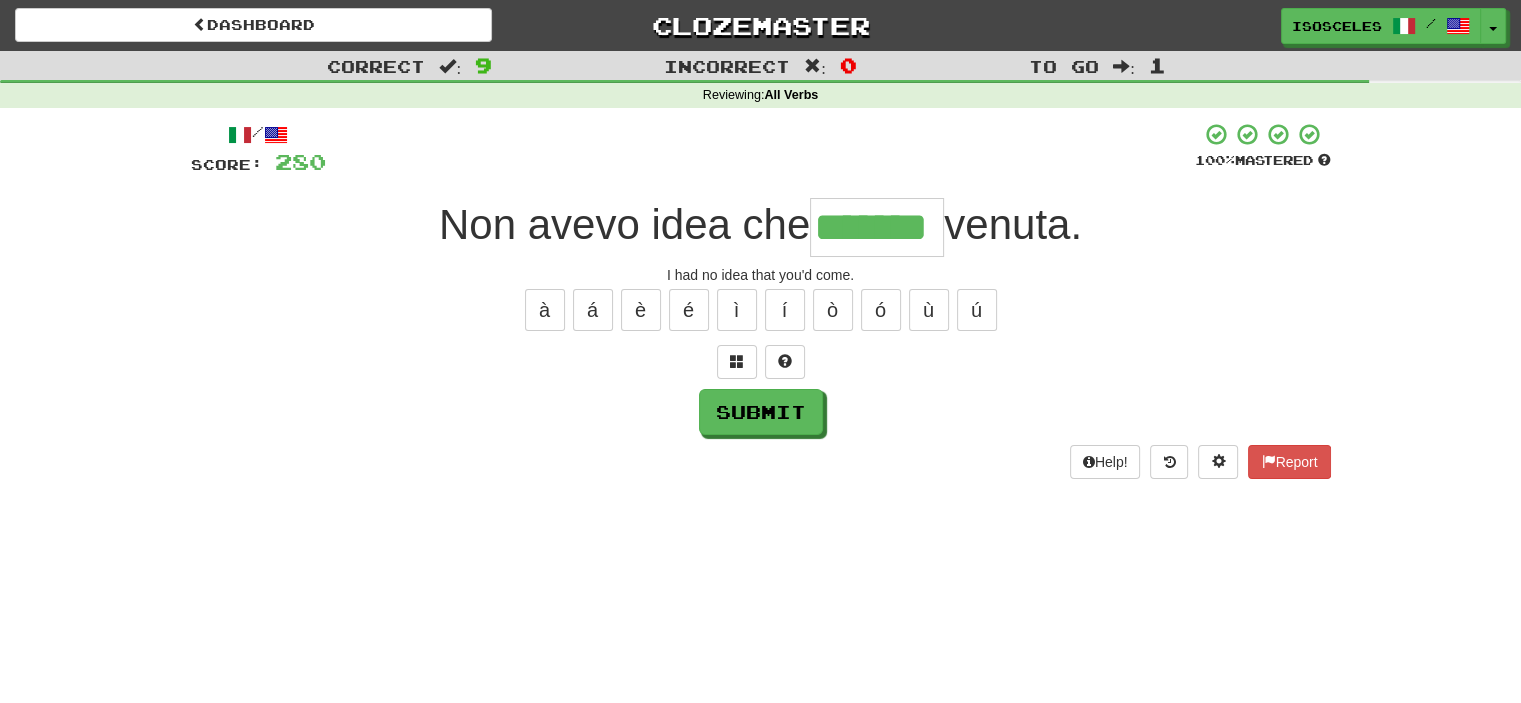 type on "*******" 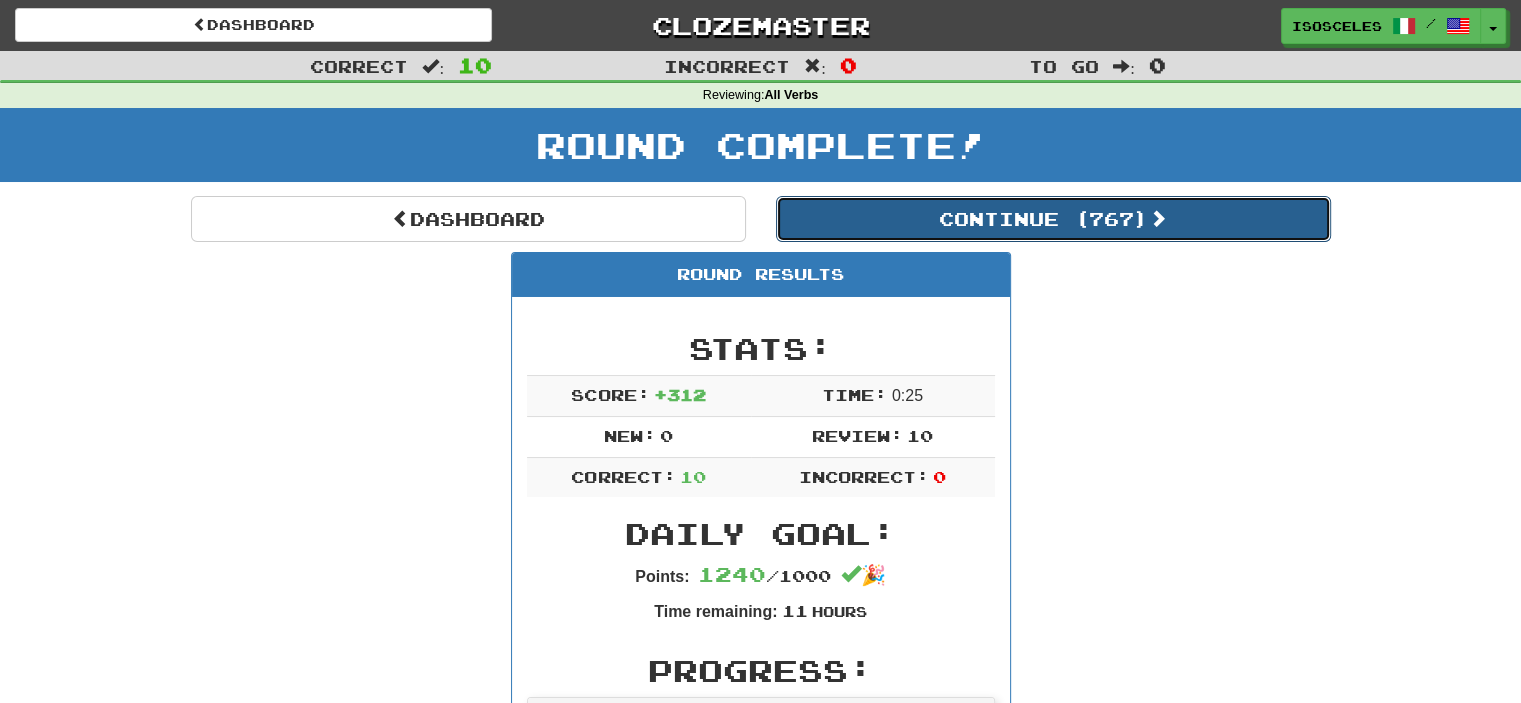 click on "Continue ( 767 )" at bounding box center [1053, 219] 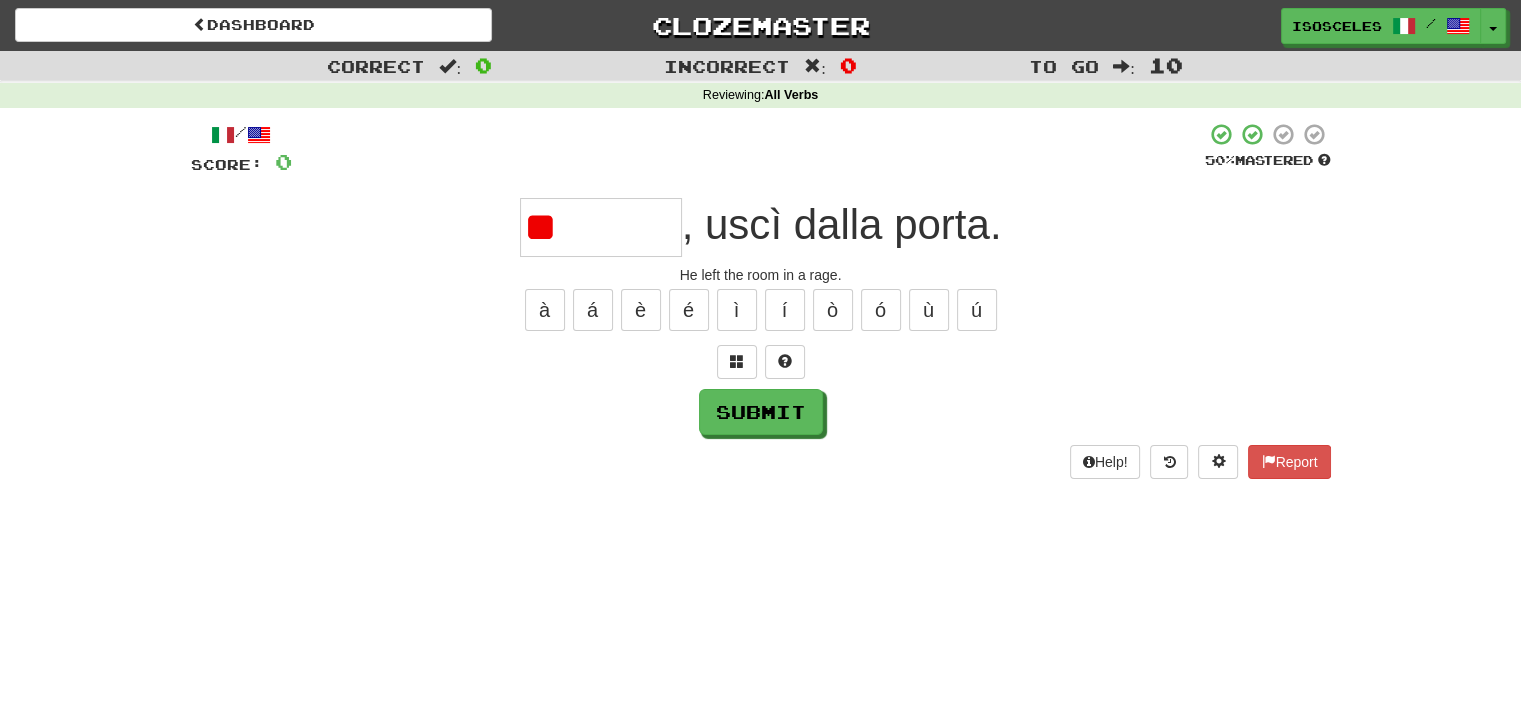 type on "*" 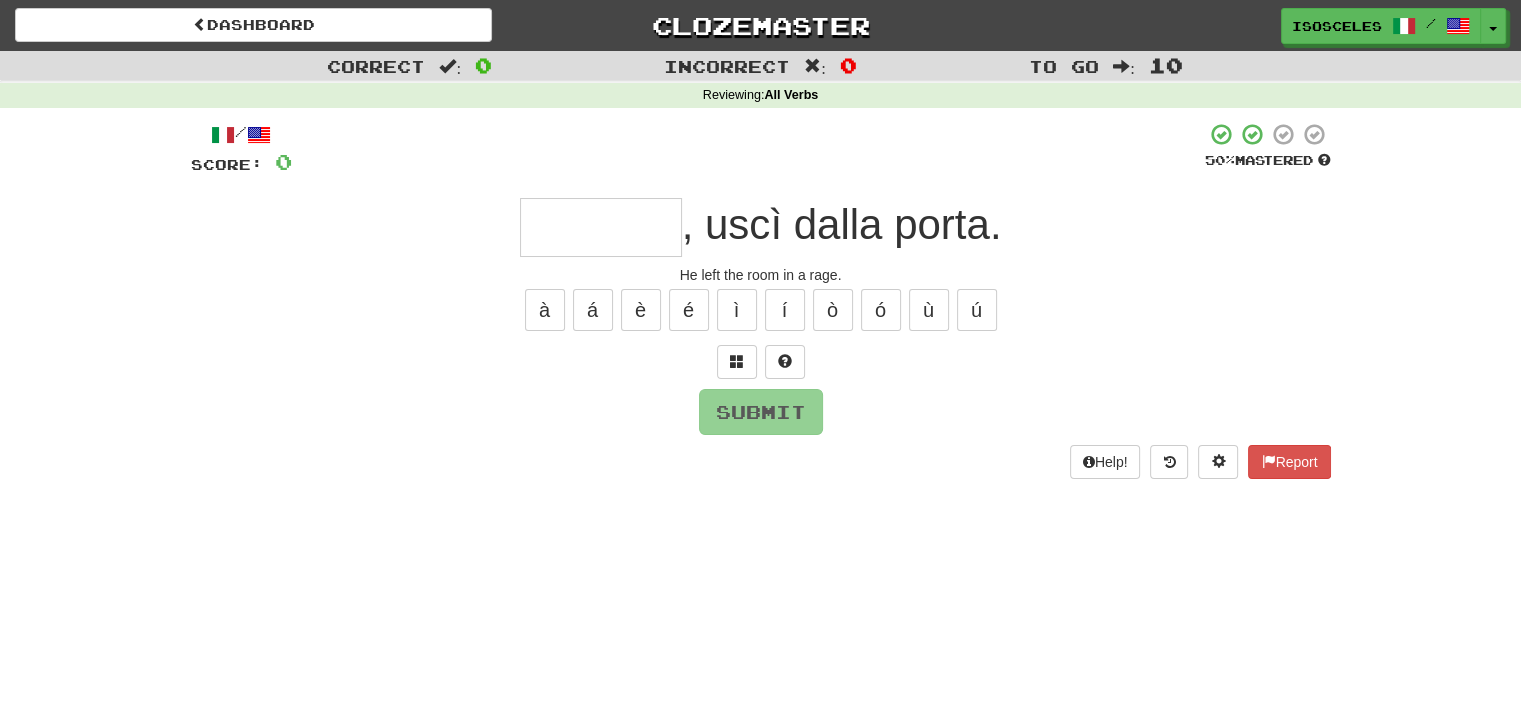type on "*" 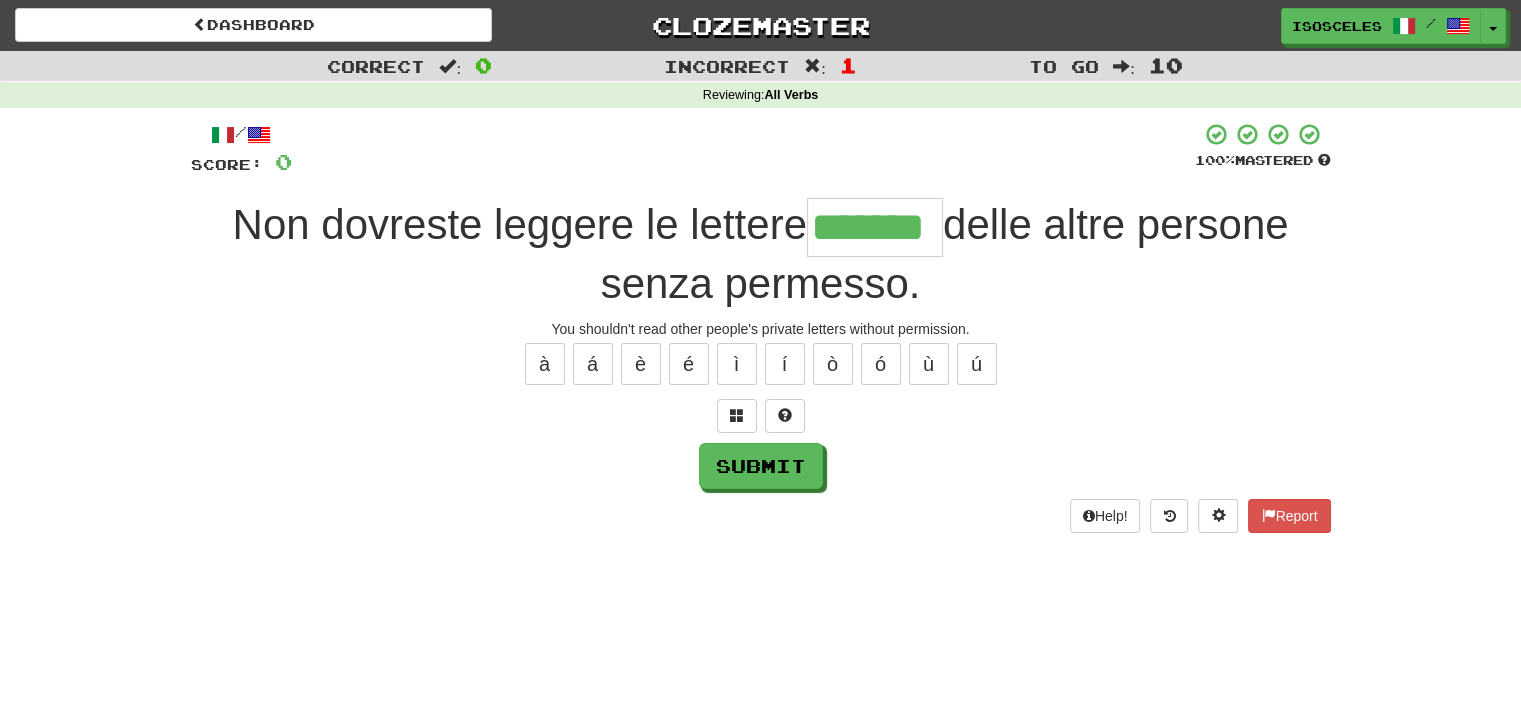 type on "*******" 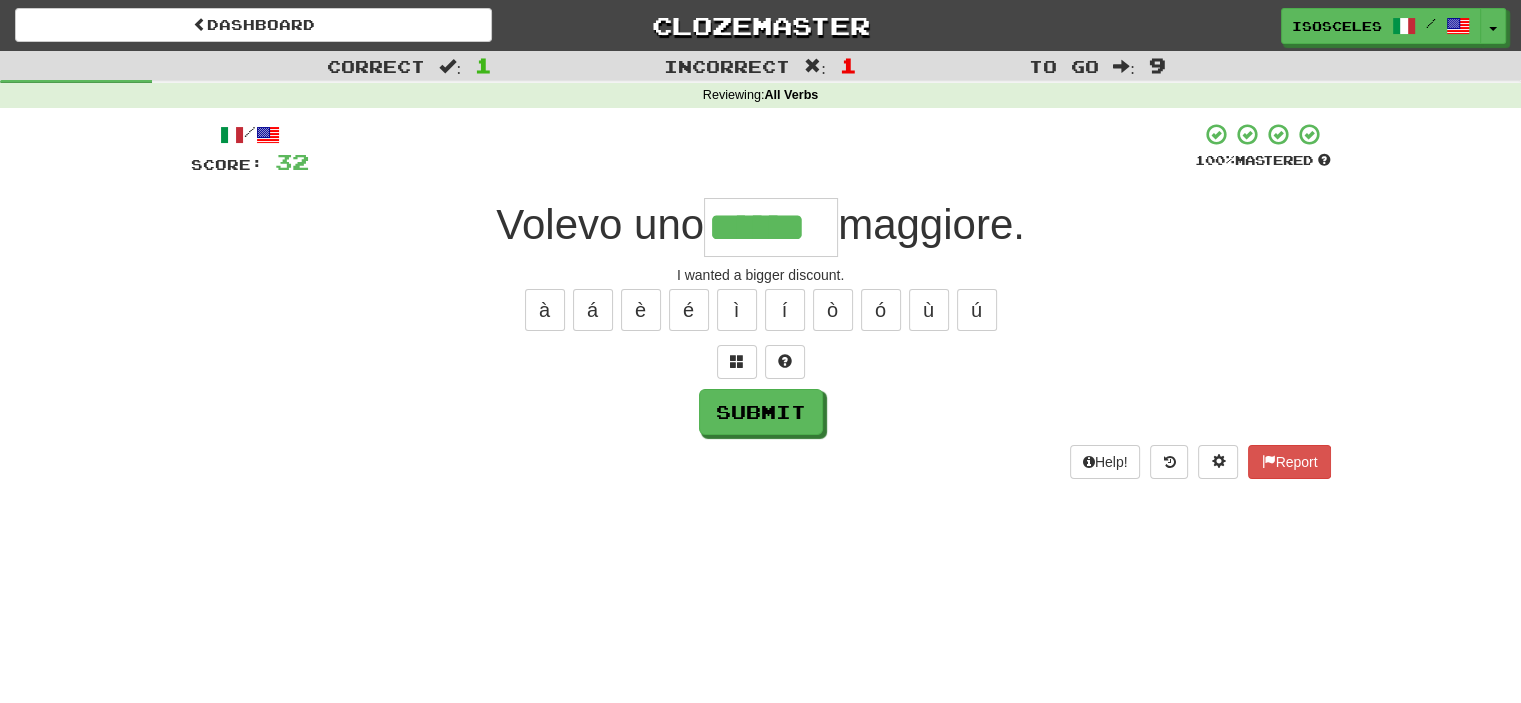 type on "******" 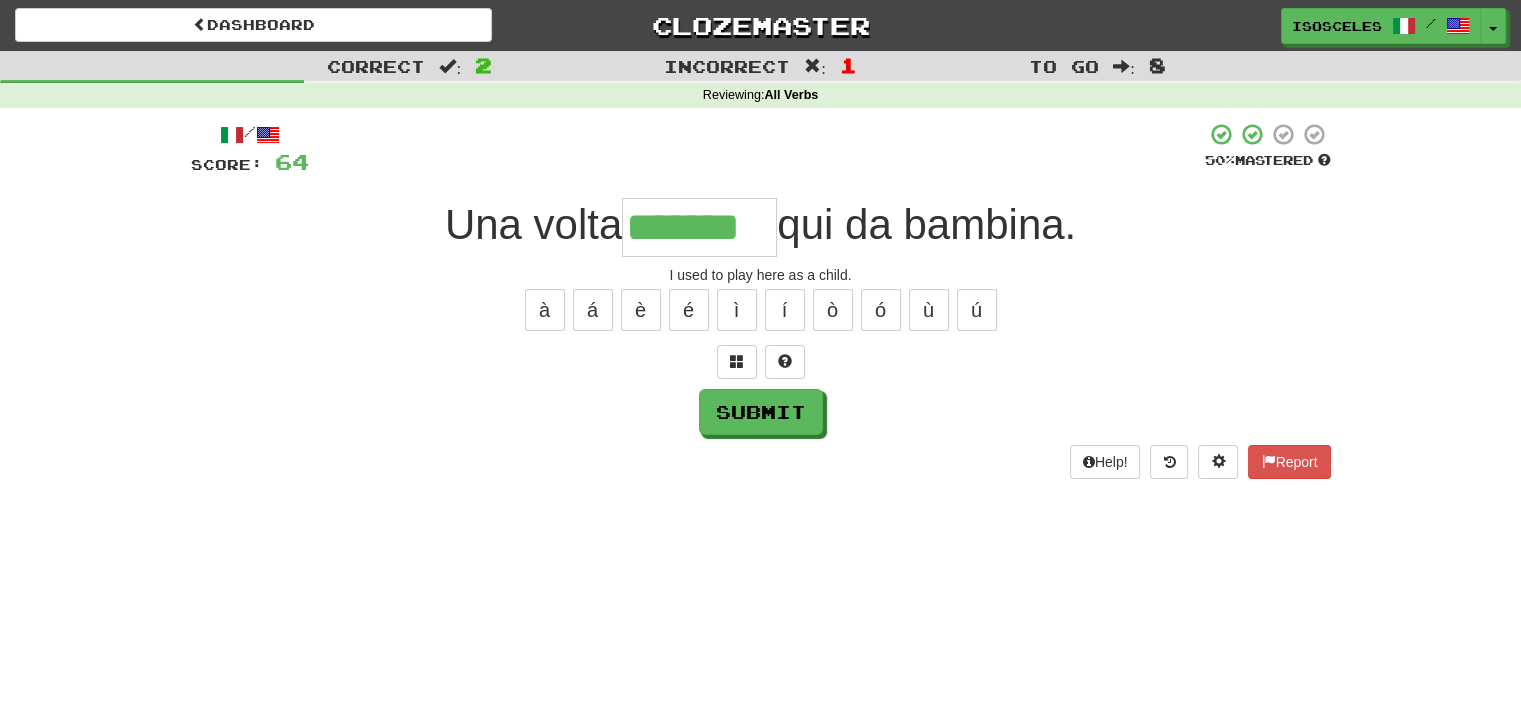 type on "*******" 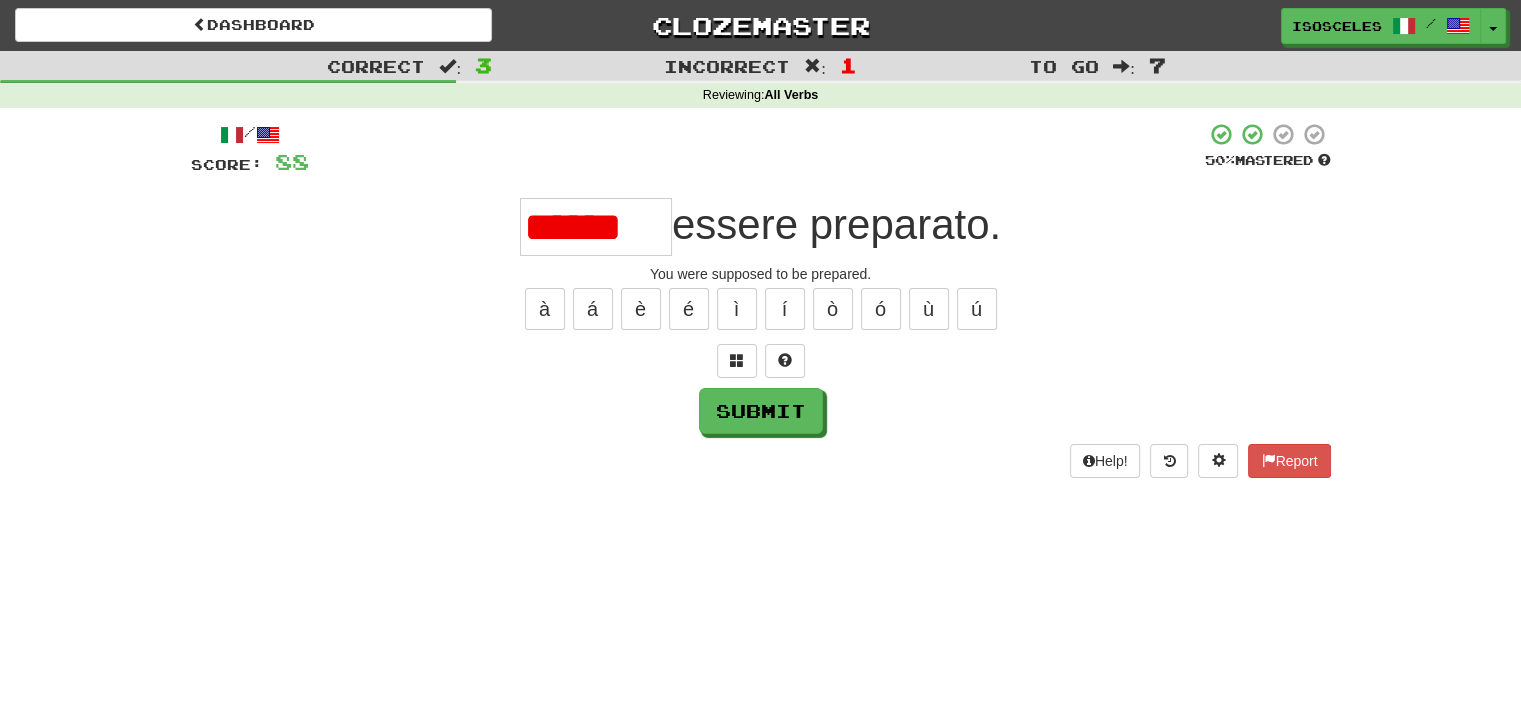 scroll, scrollTop: 0, scrollLeft: 0, axis: both 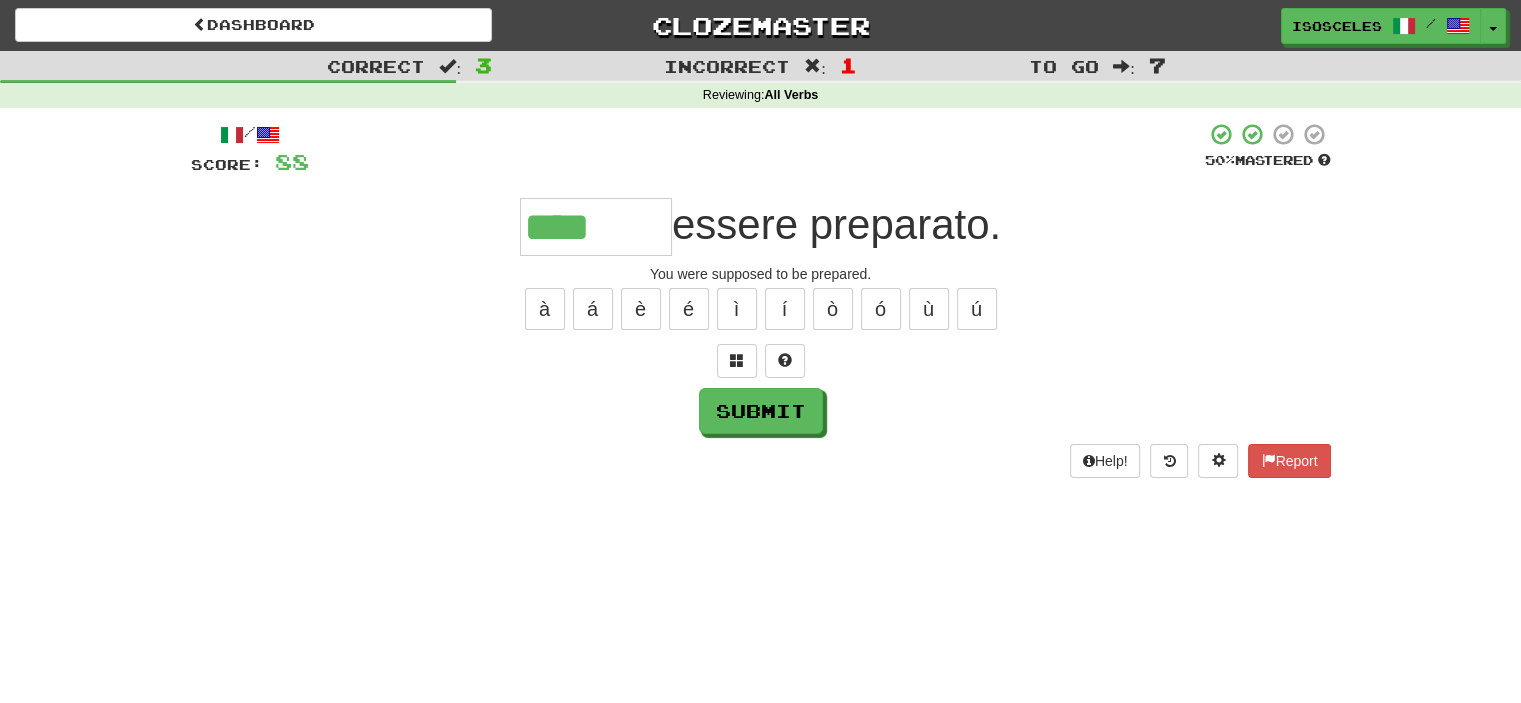 click on "****" at bounding box center (596, 227) 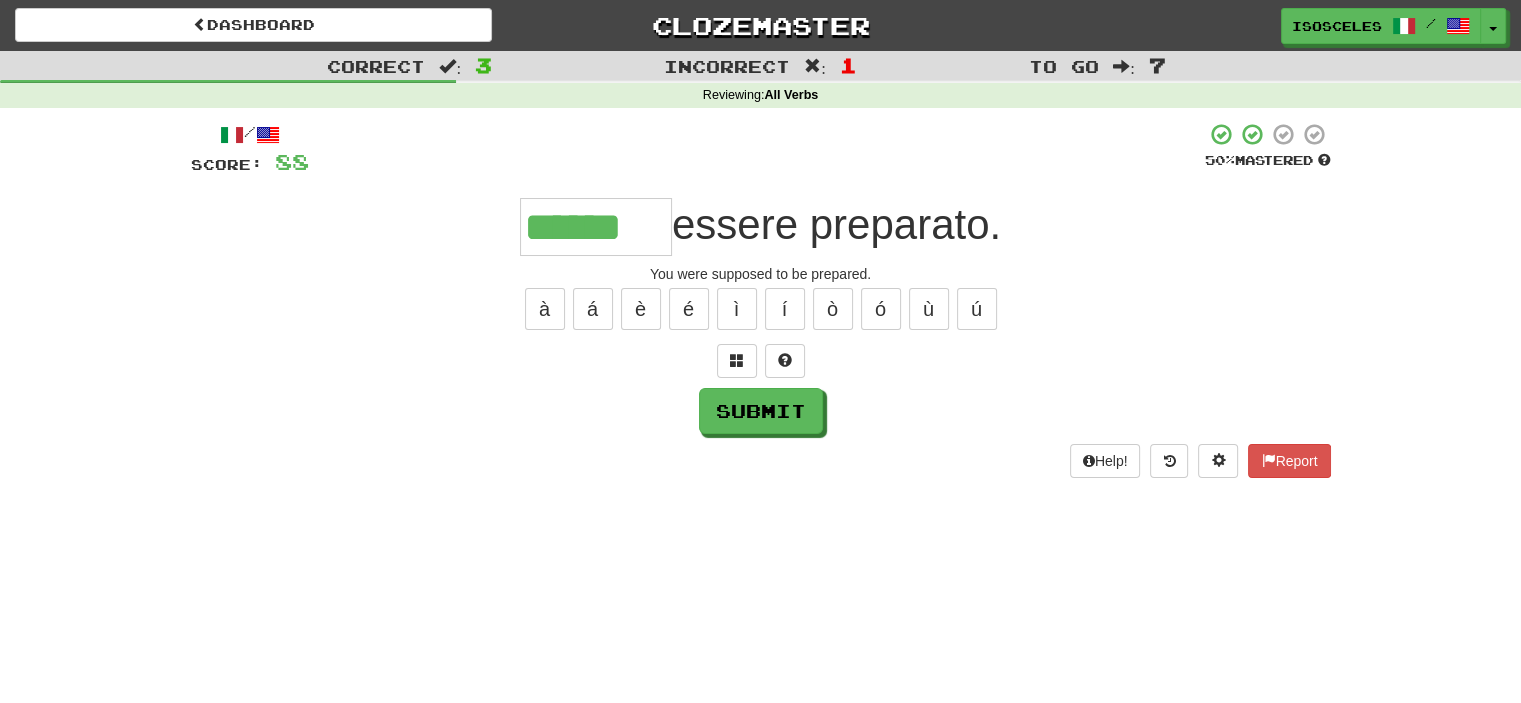 type on "******" 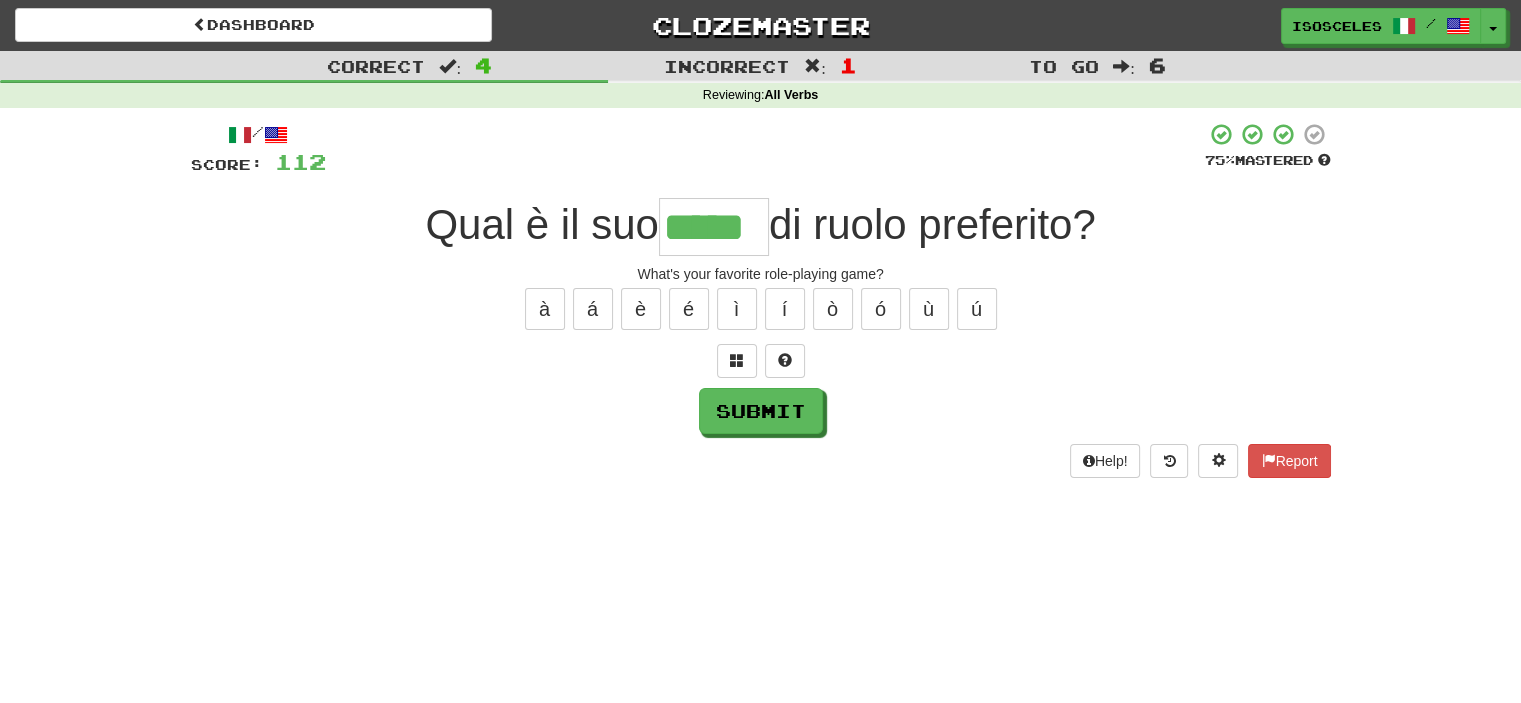 type on "*****" 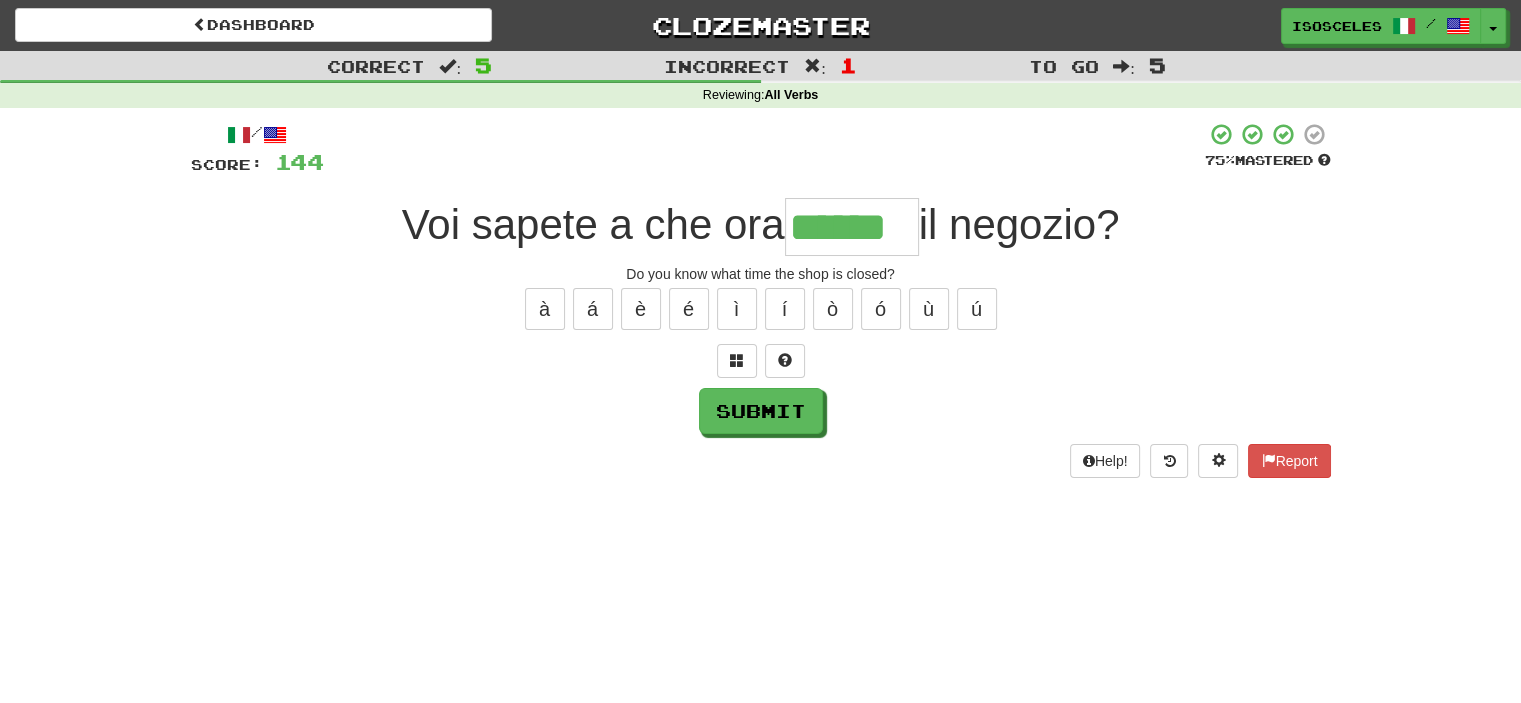 type on "******" 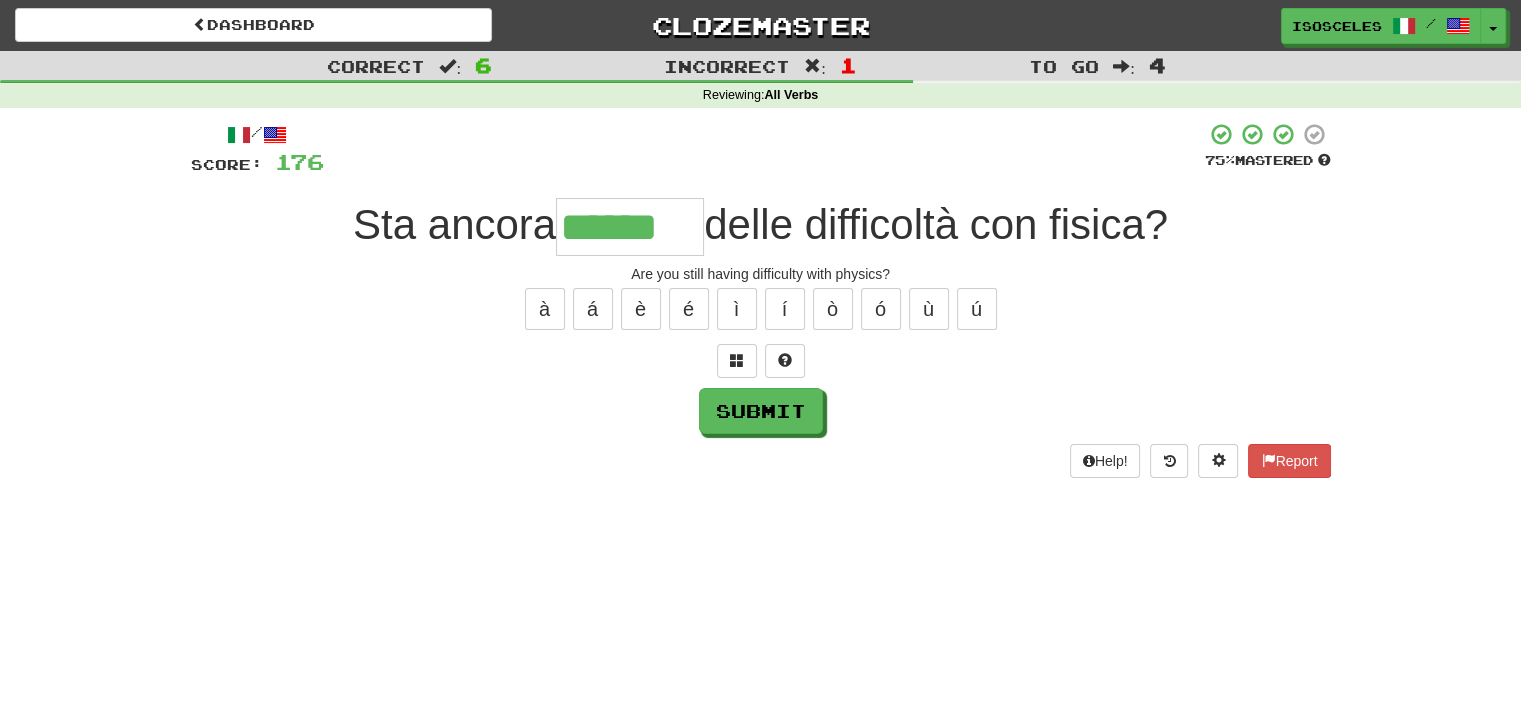 type on "******" 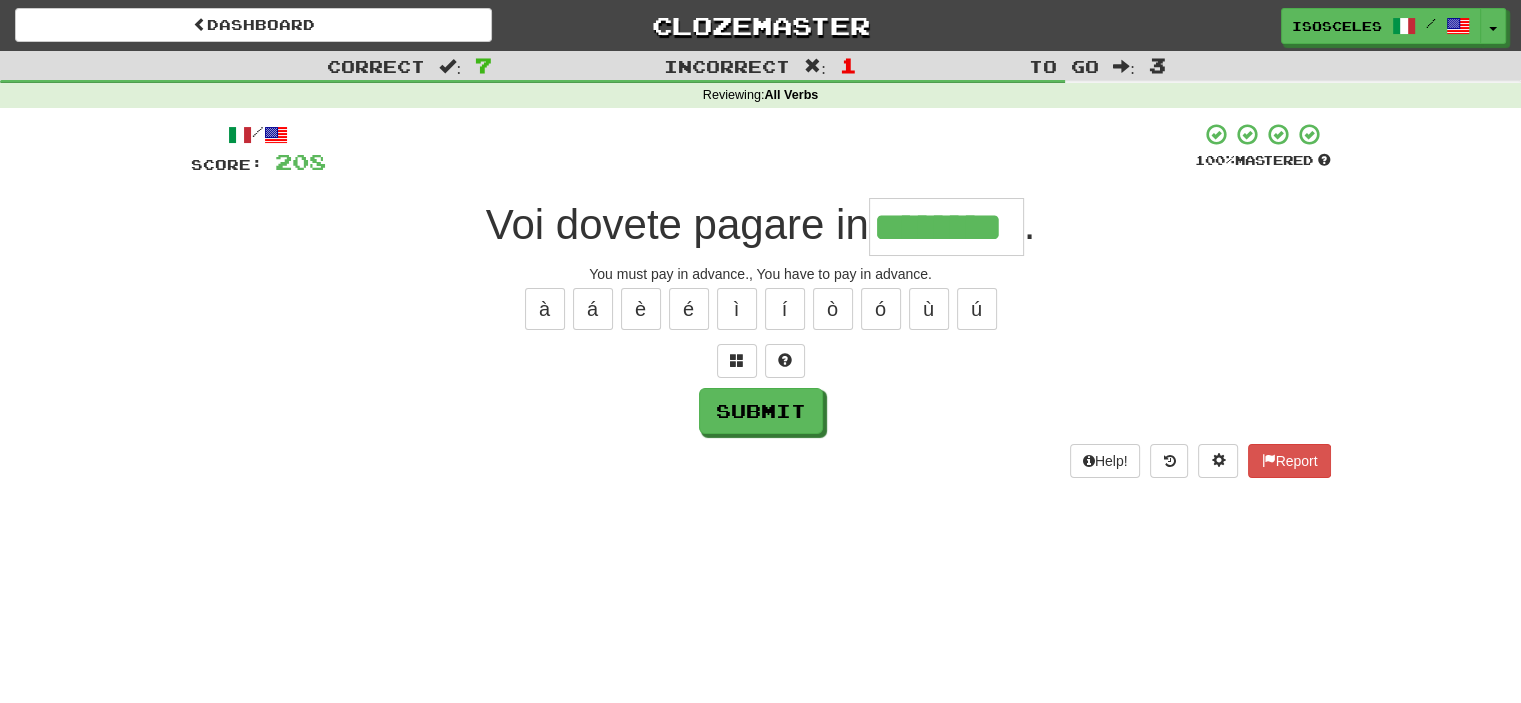 type on "********" 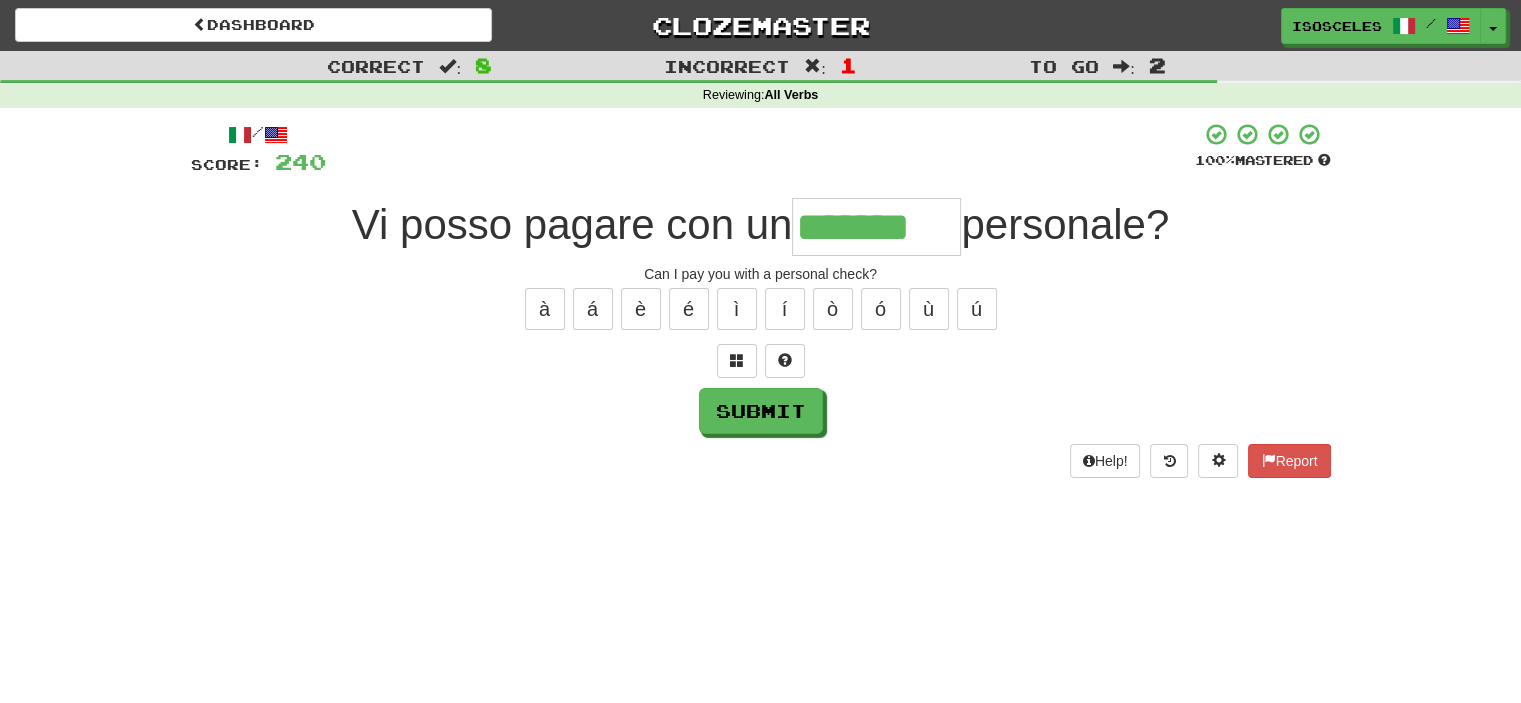 type on "*******" 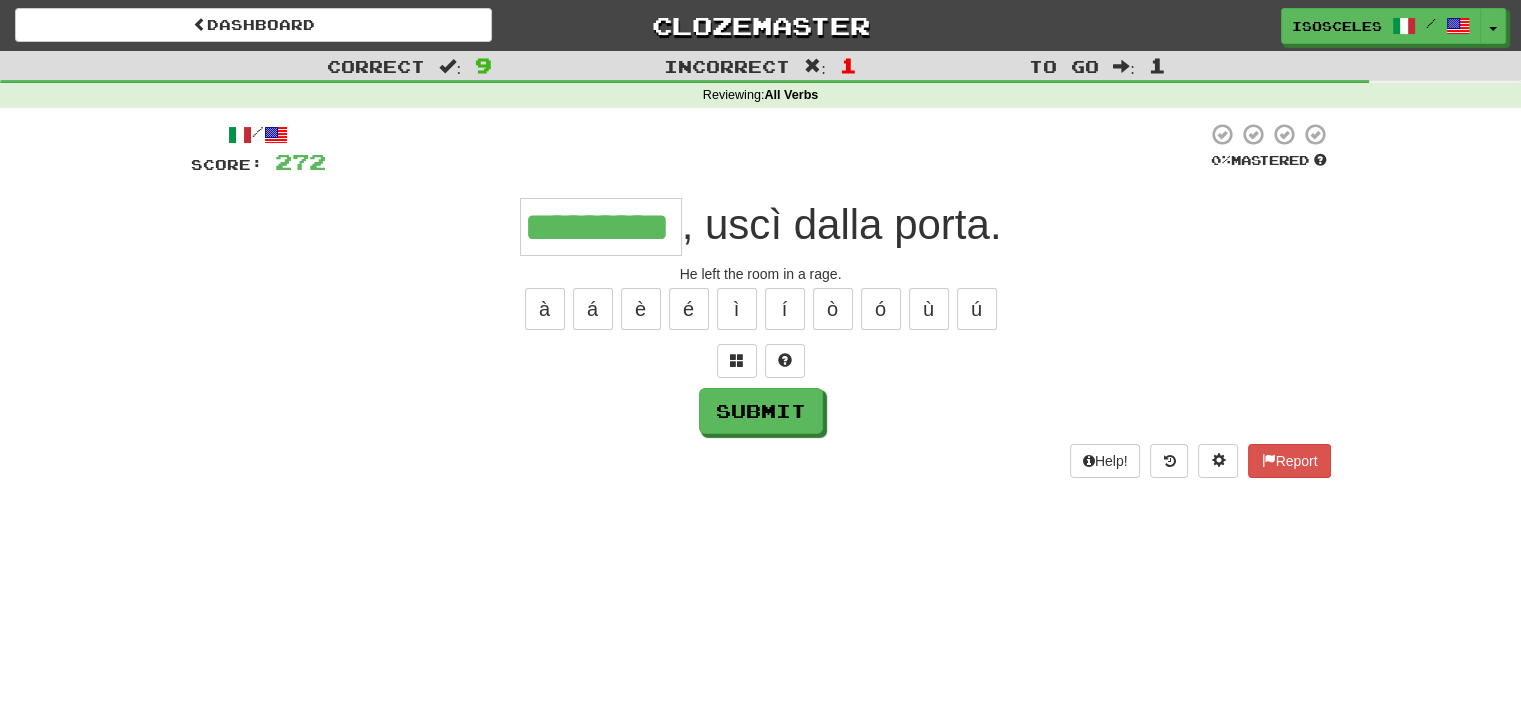 type on "*********" 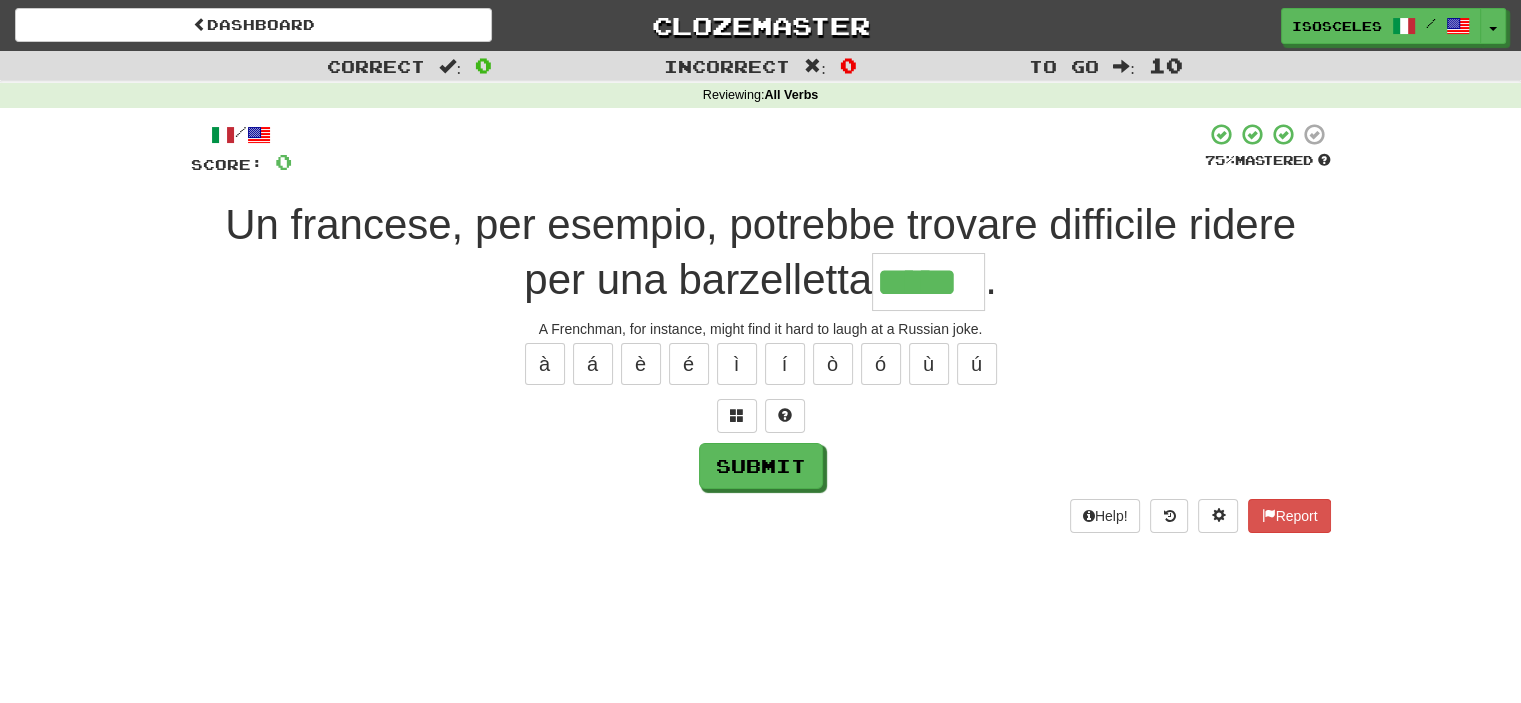 type on "*****" 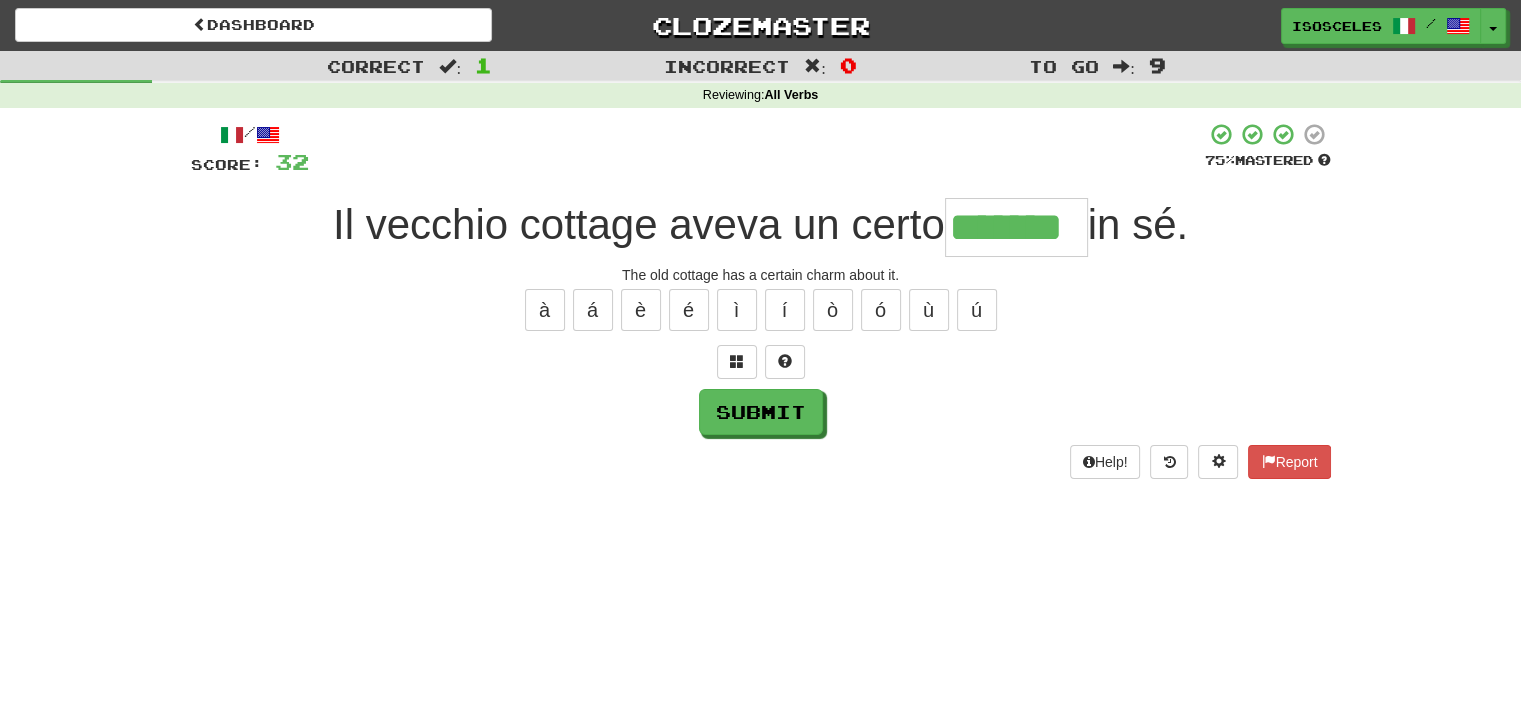 type on "*******" 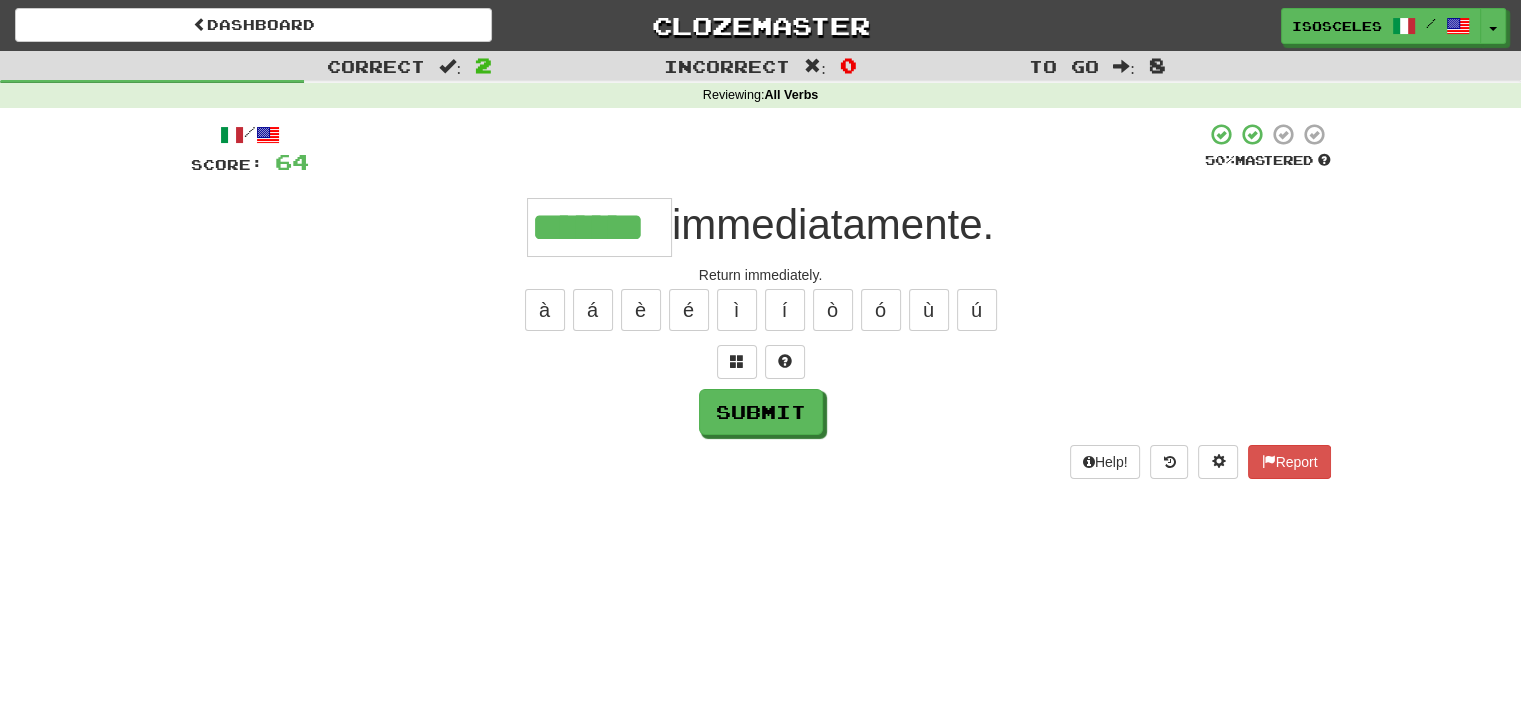 type on "*******" 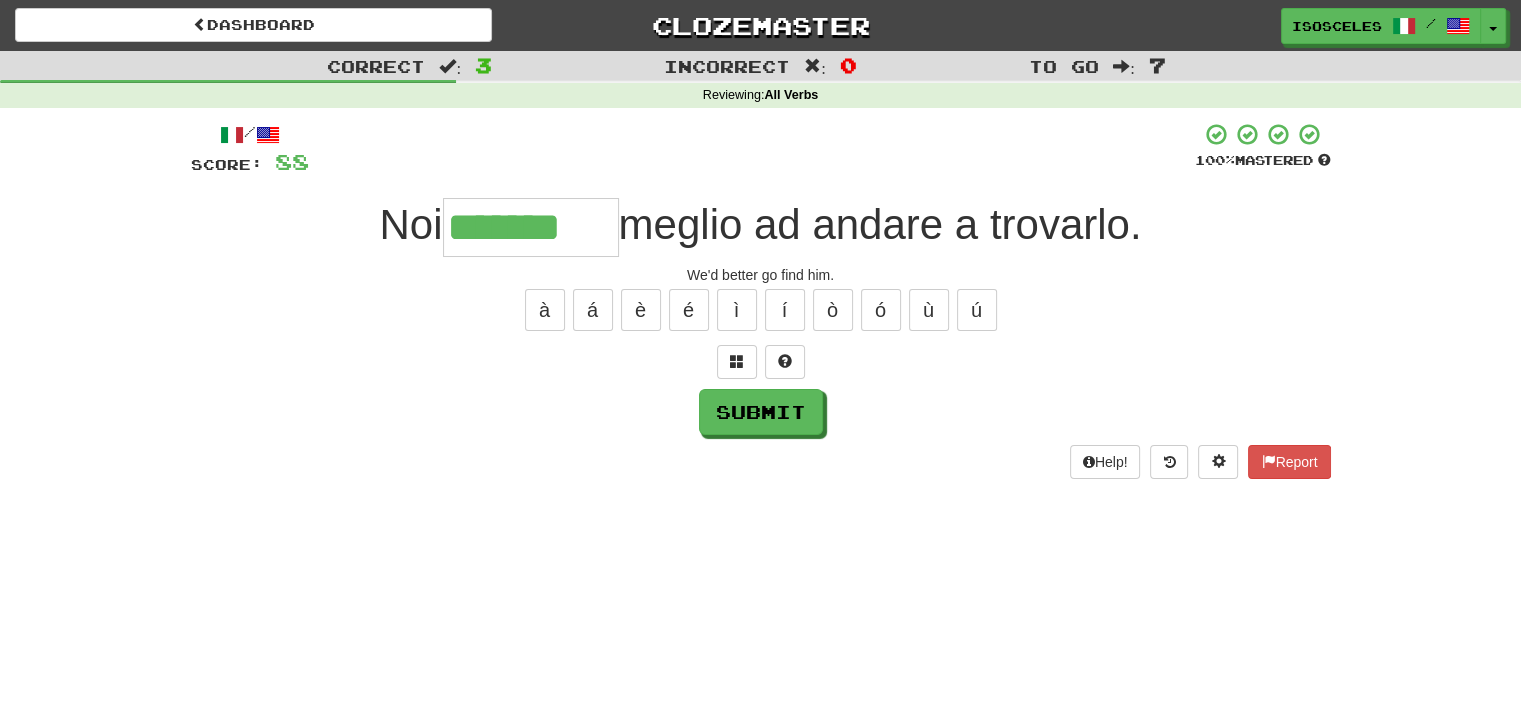 type on "*******" 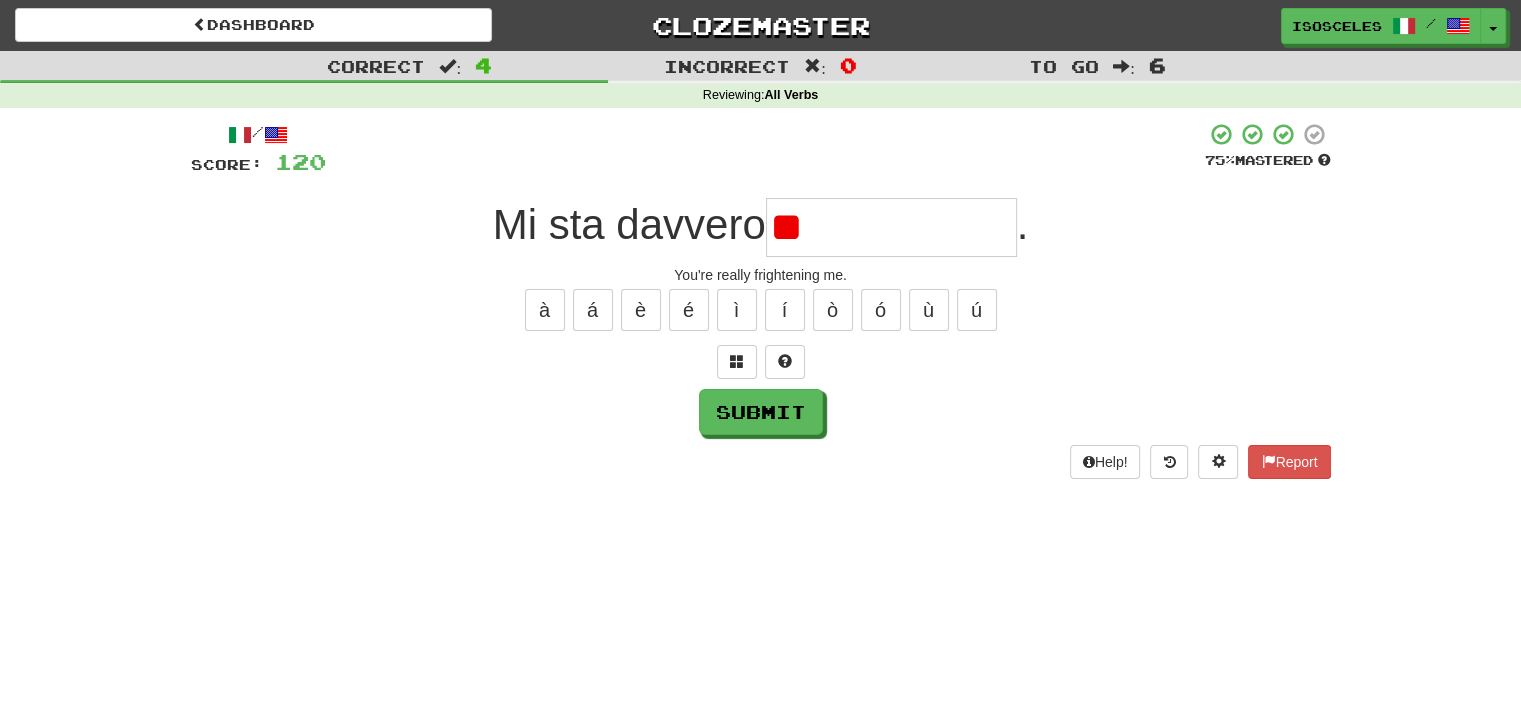 type on "*" 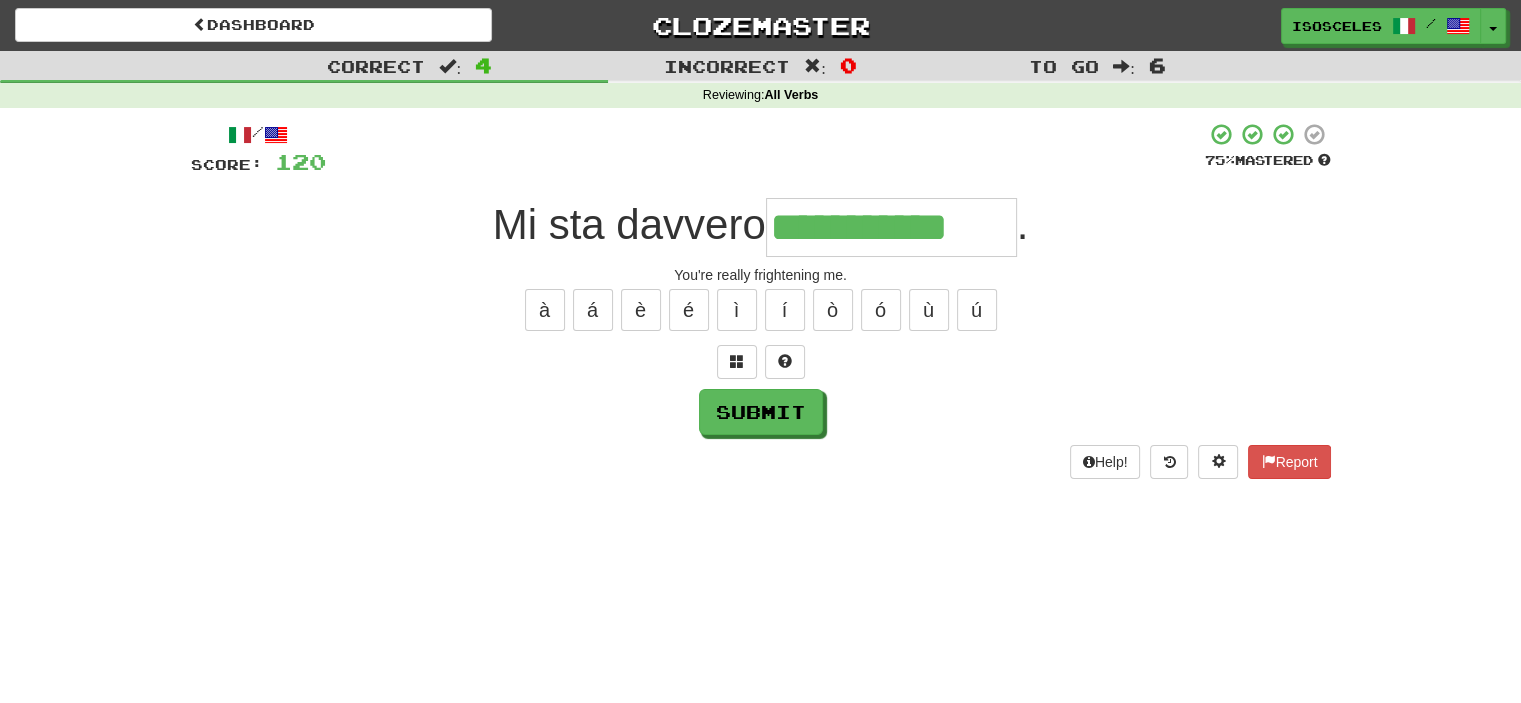 type on "**********" 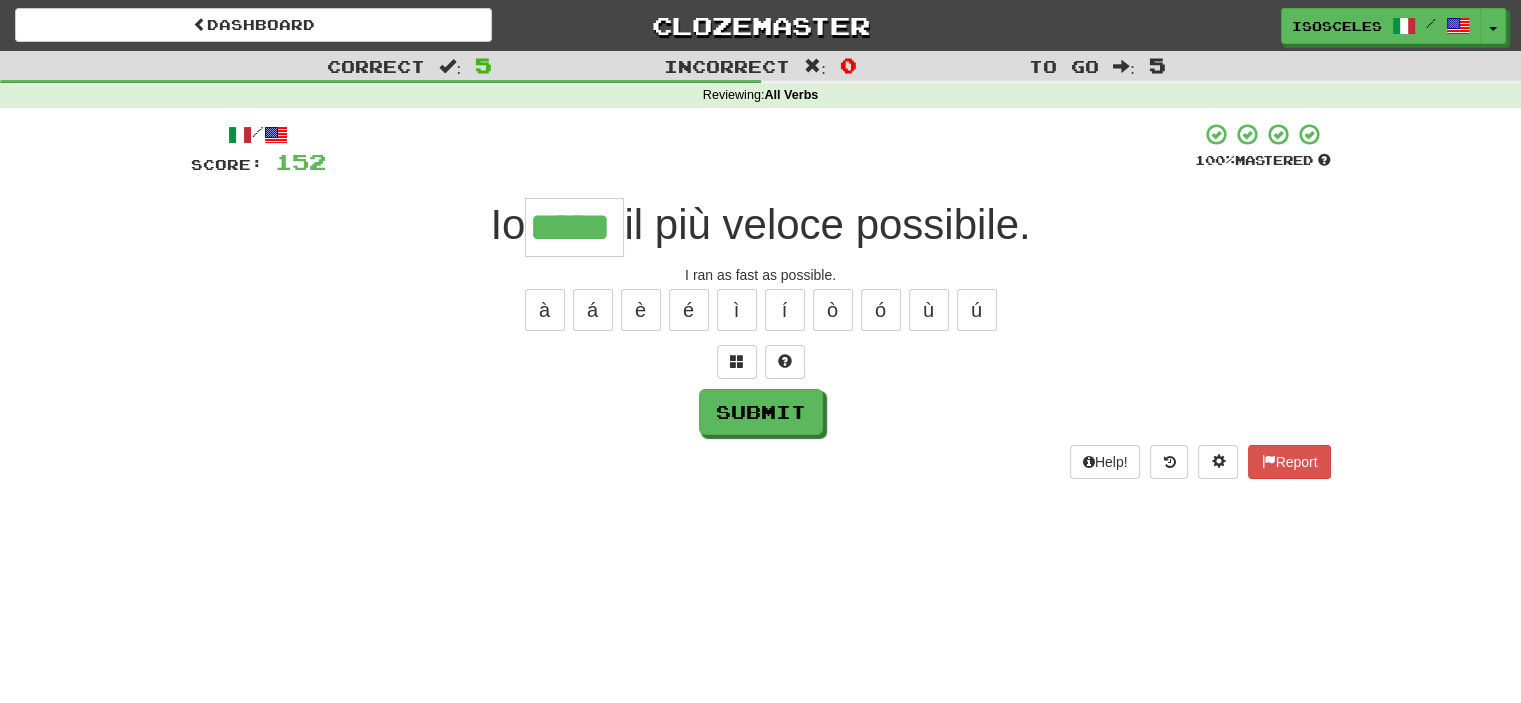 type on "*****" 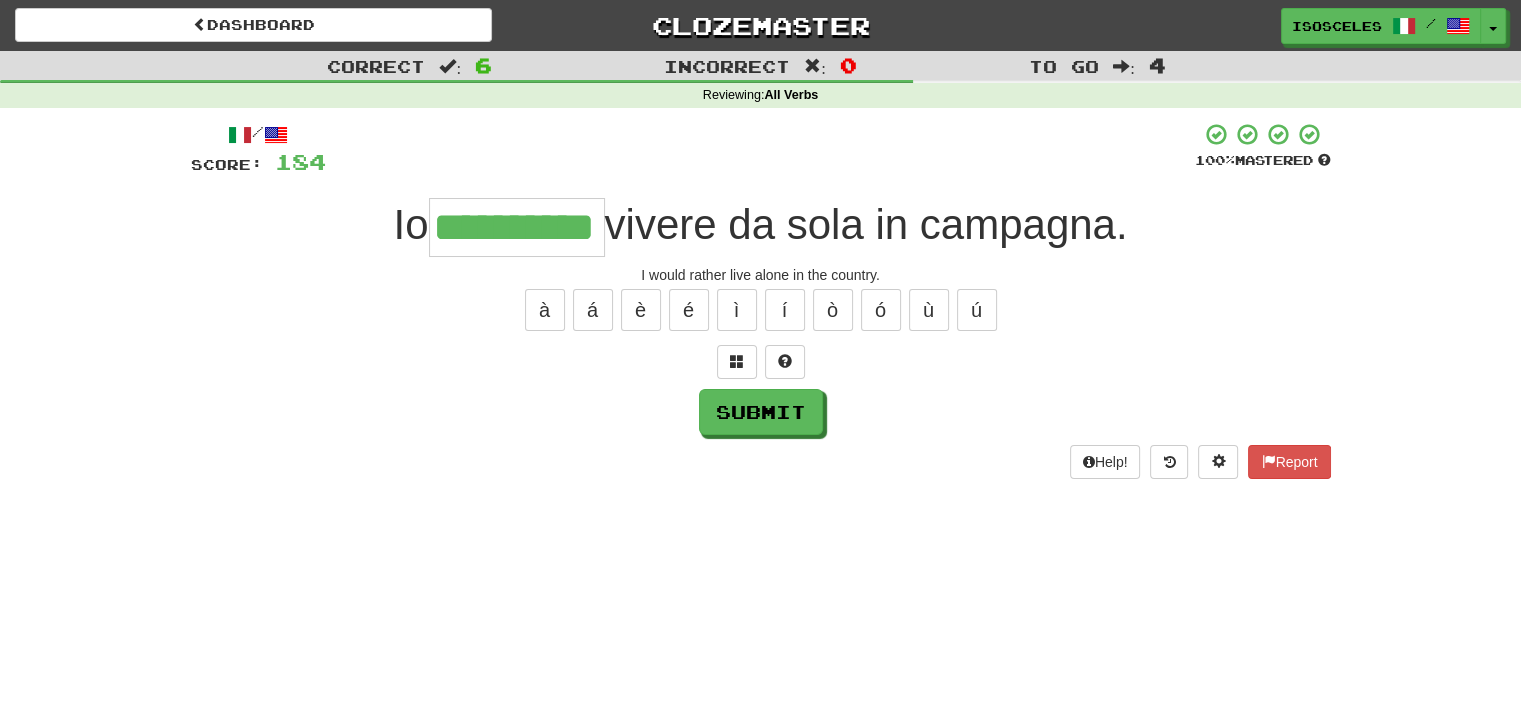 type on "**********" 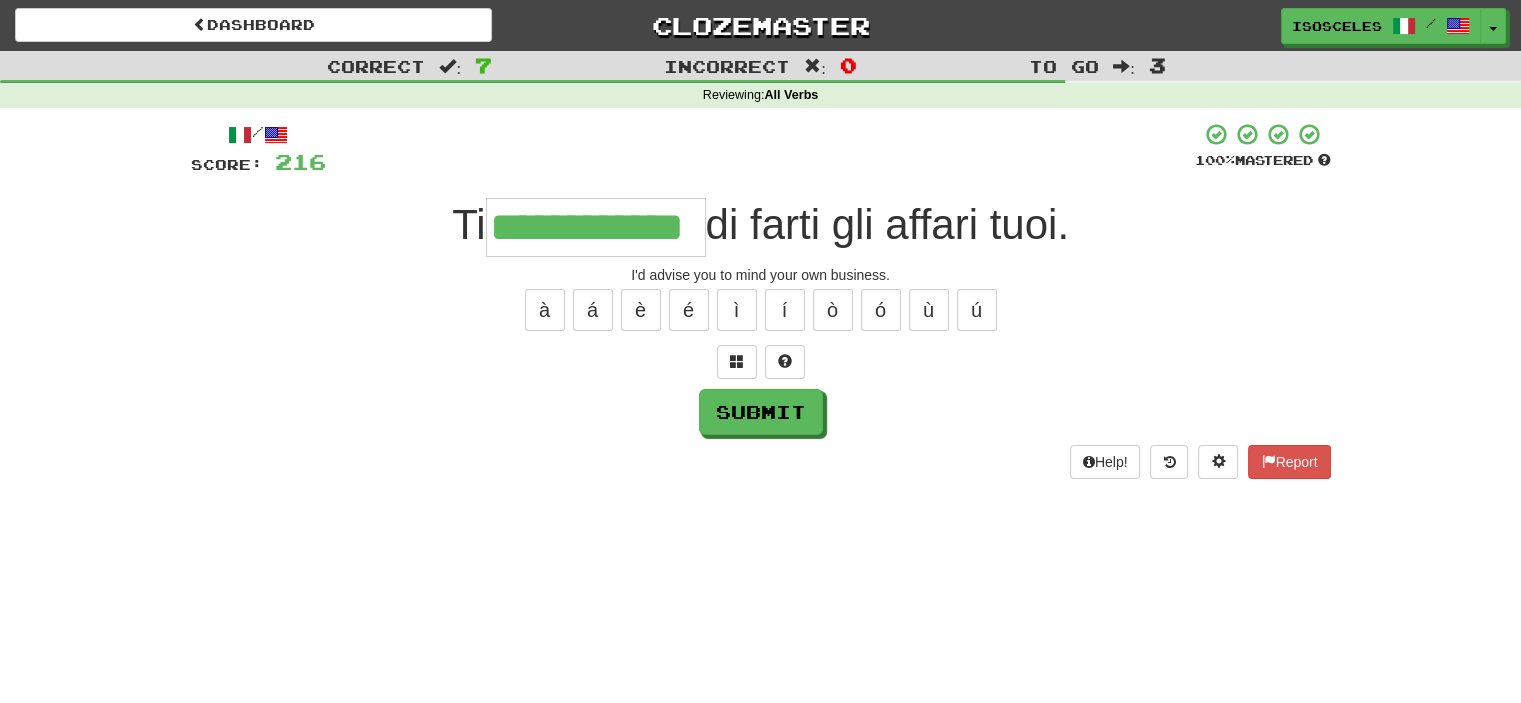 type on "**********" 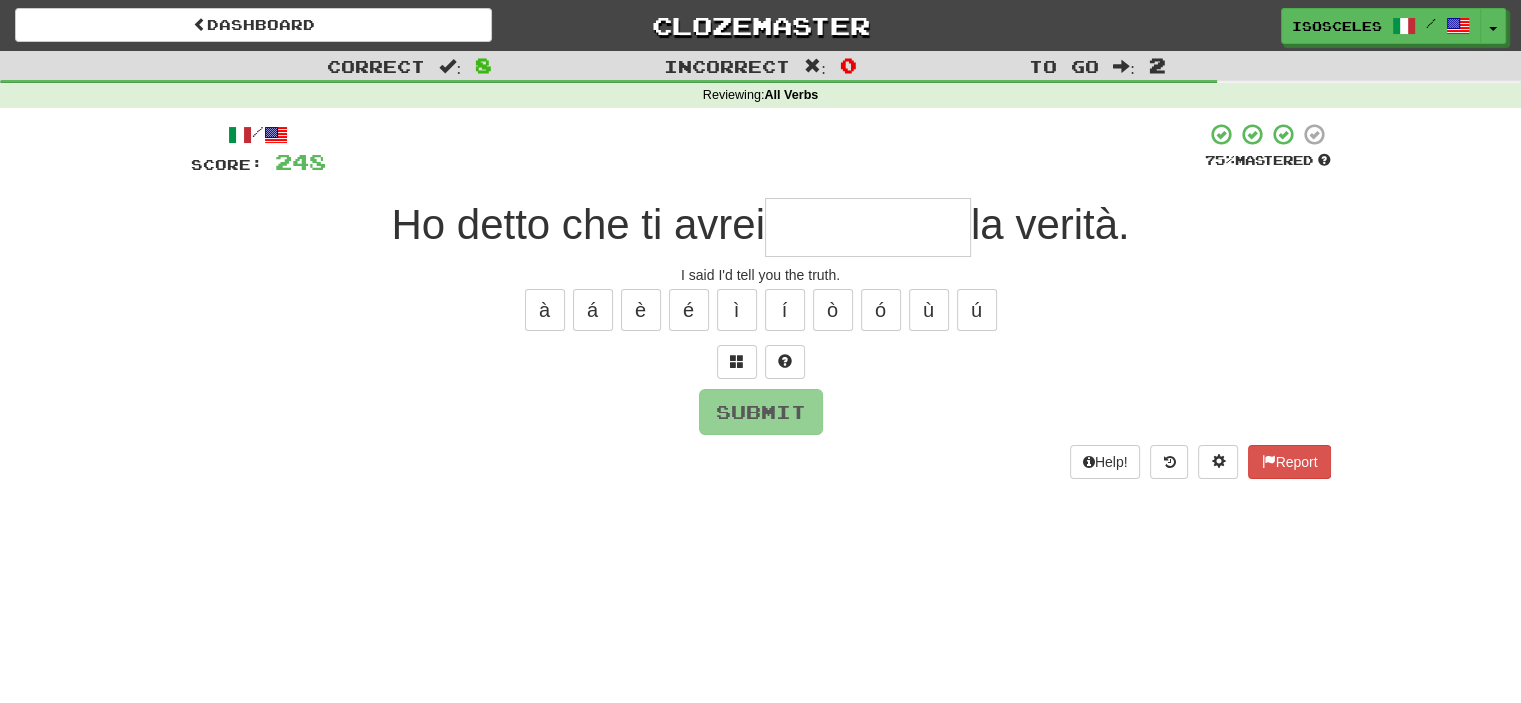 type on "*" 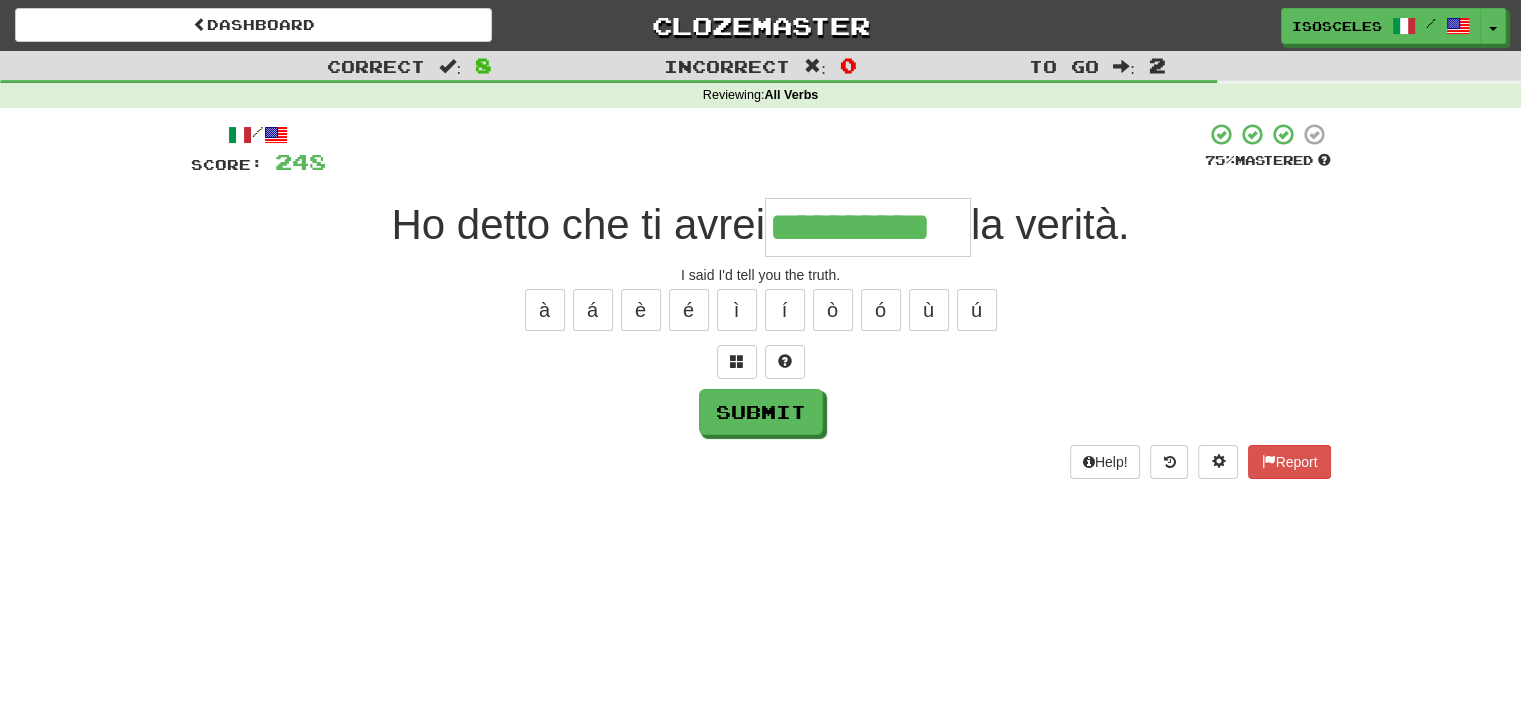 type on "**********" 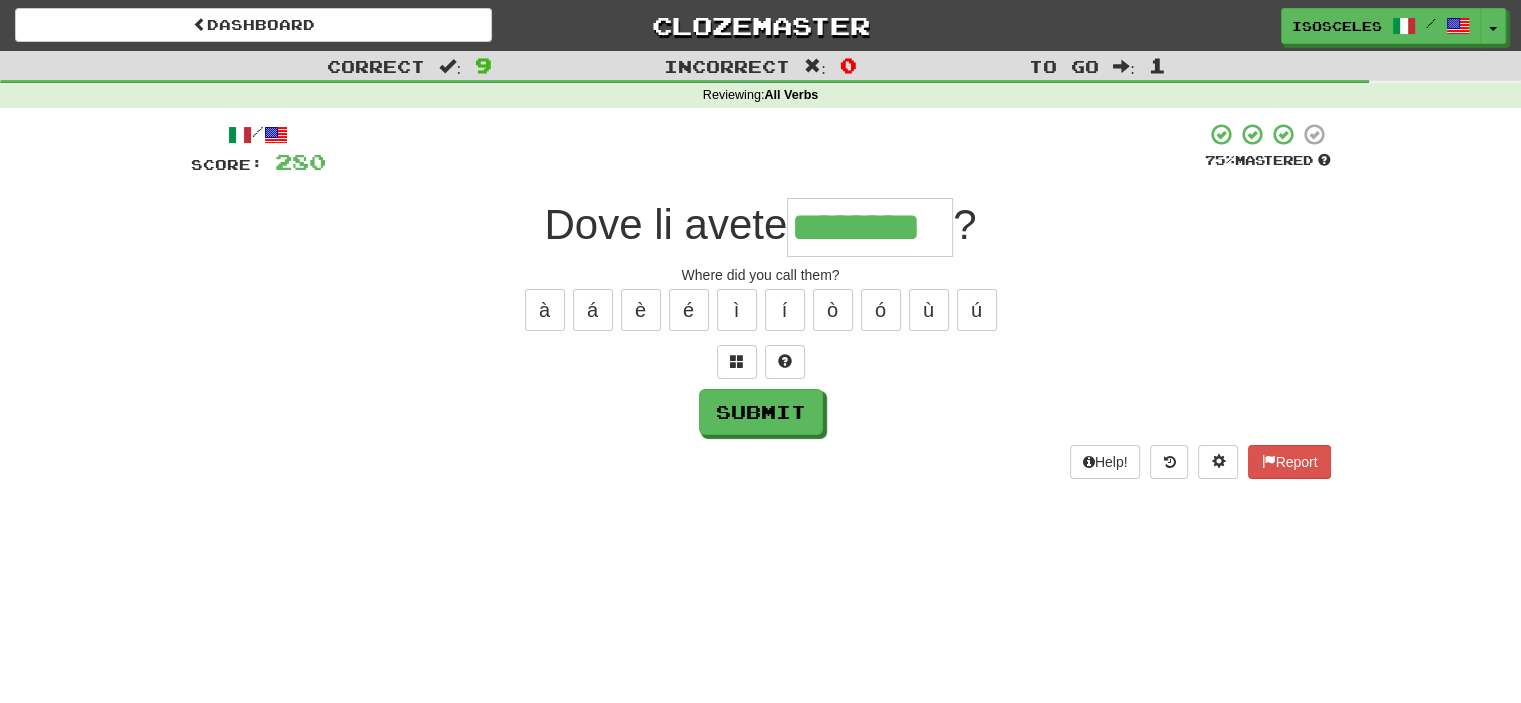 type on "********" 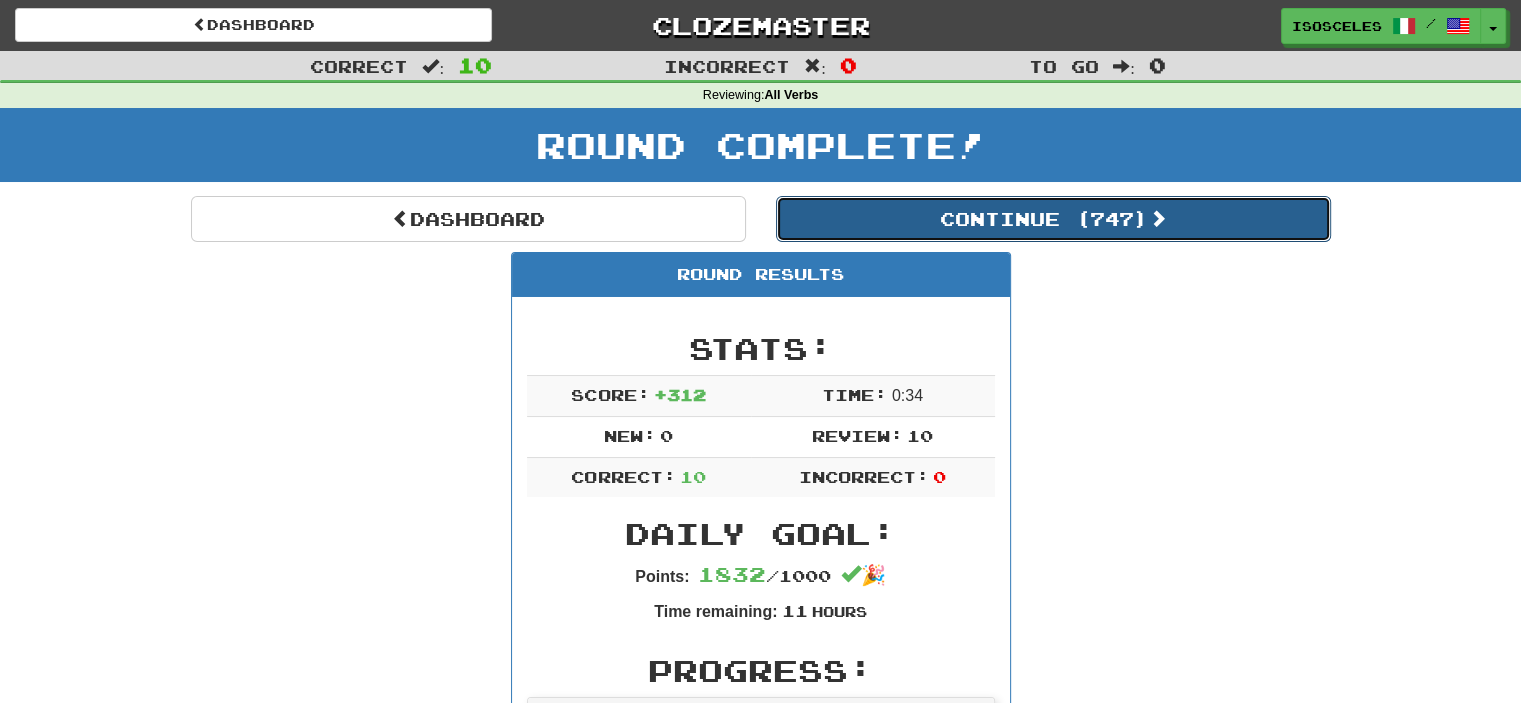 click on "Continue ( 747 )" at bounding box center (1053, 219) 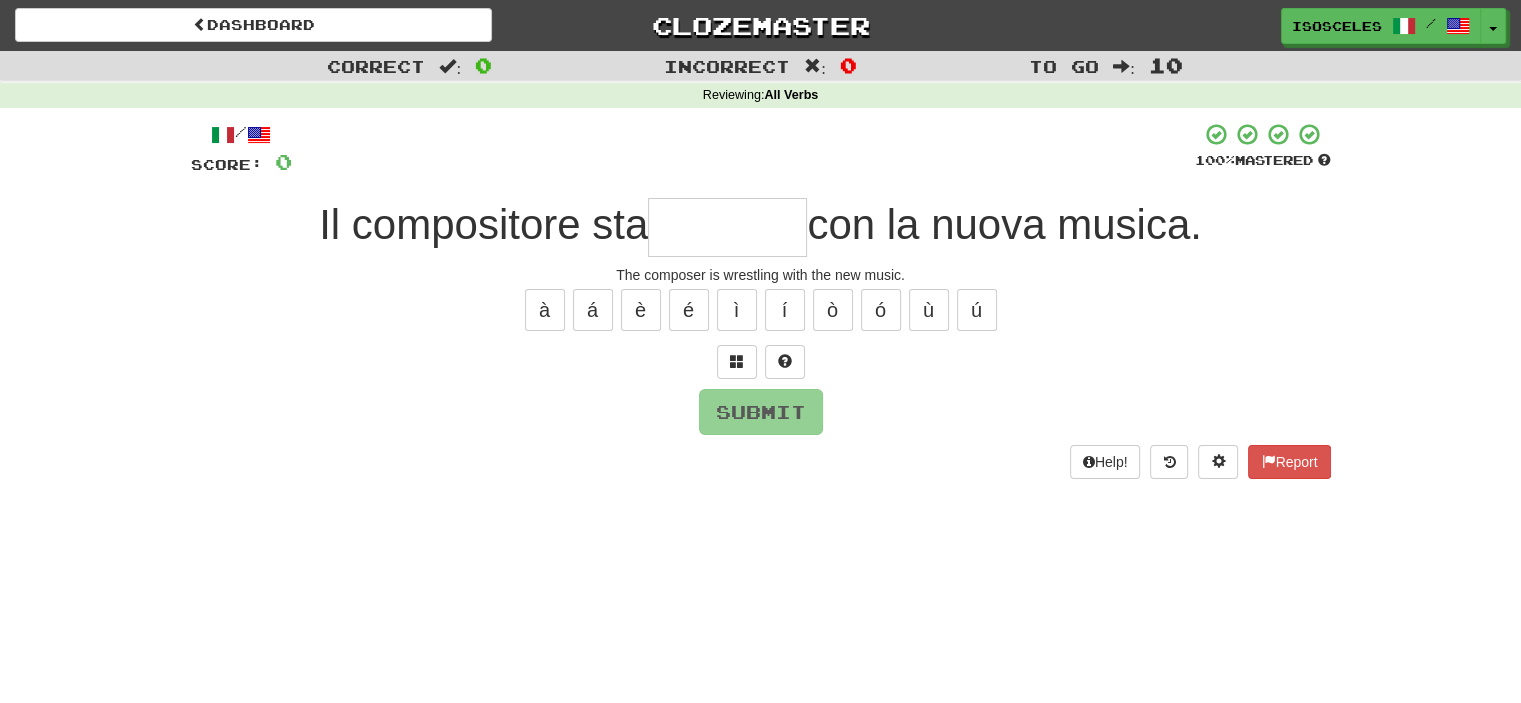 click at bounding box center [727, 227] 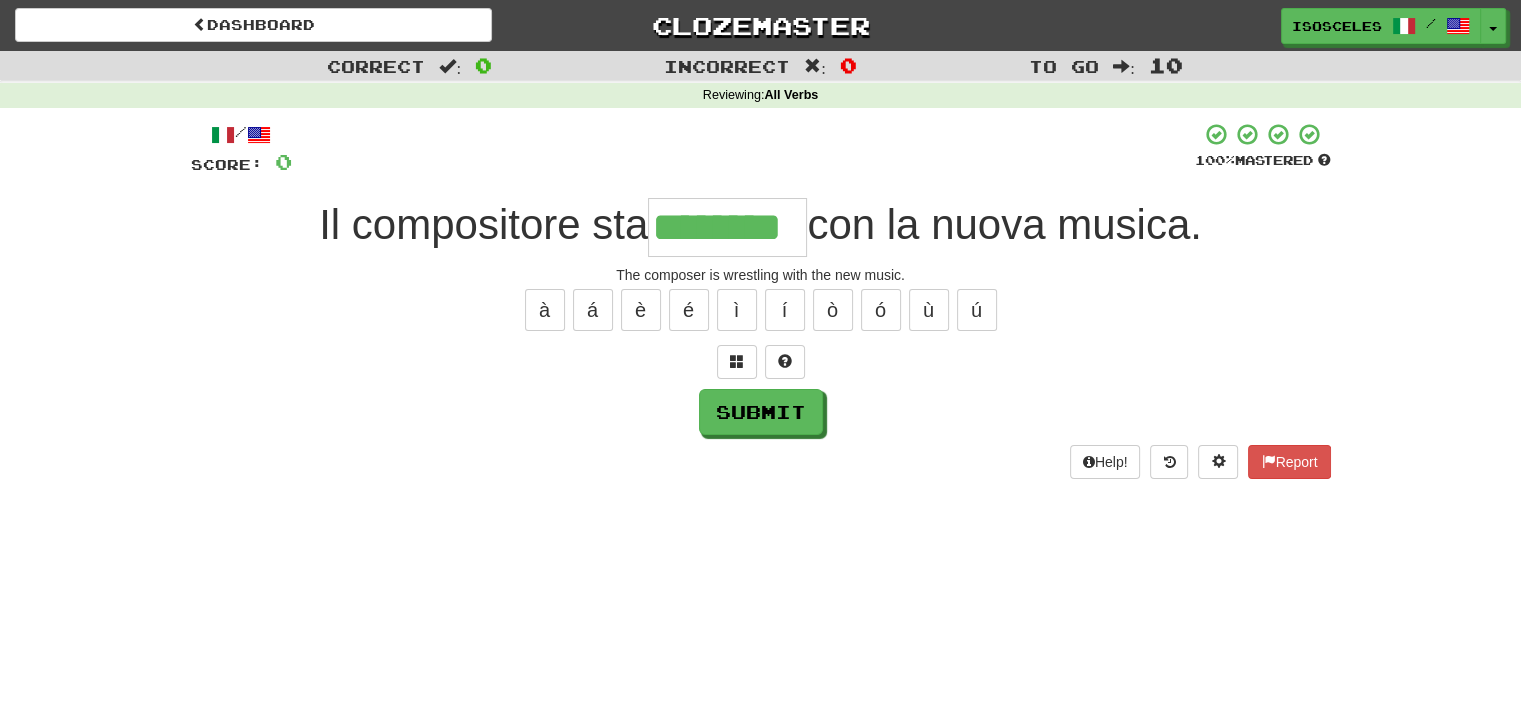 type on "********" 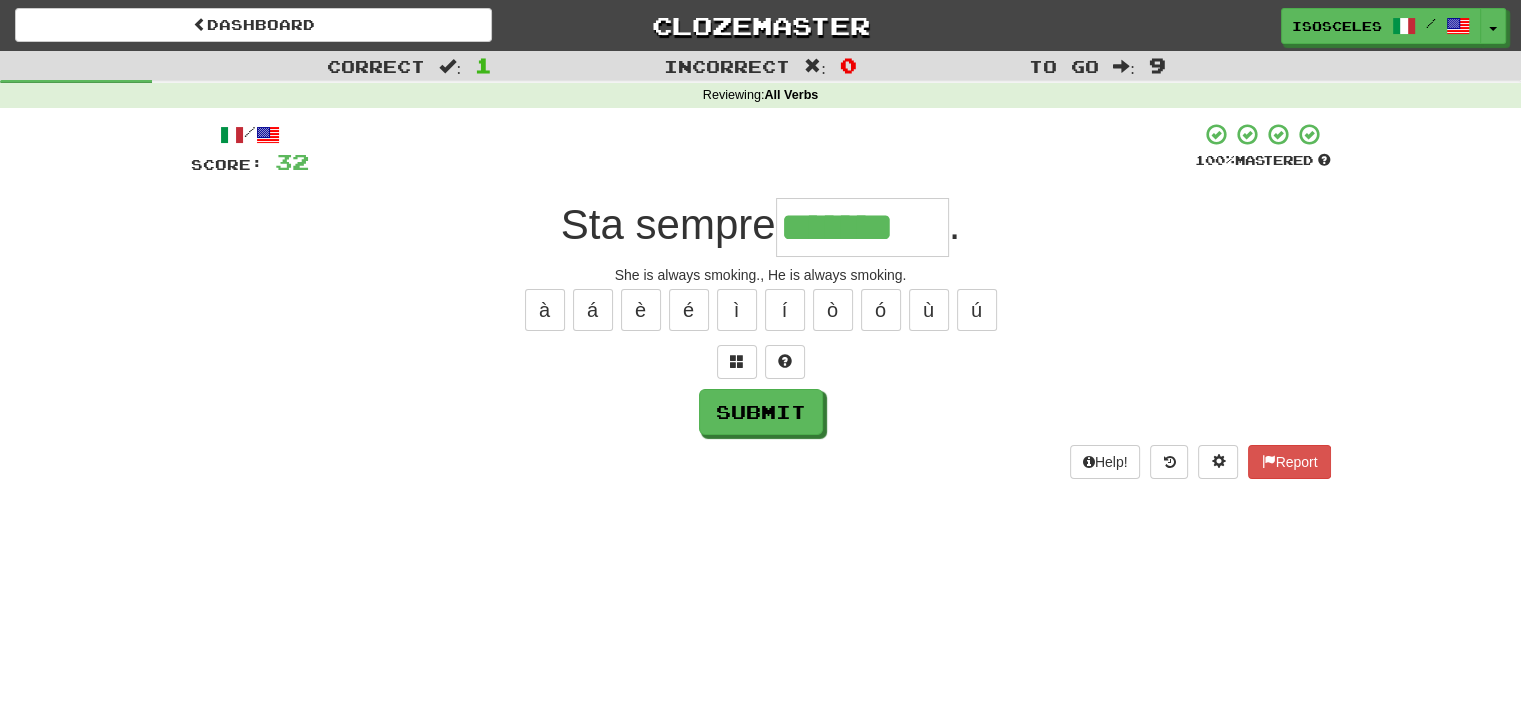 type on "*******" 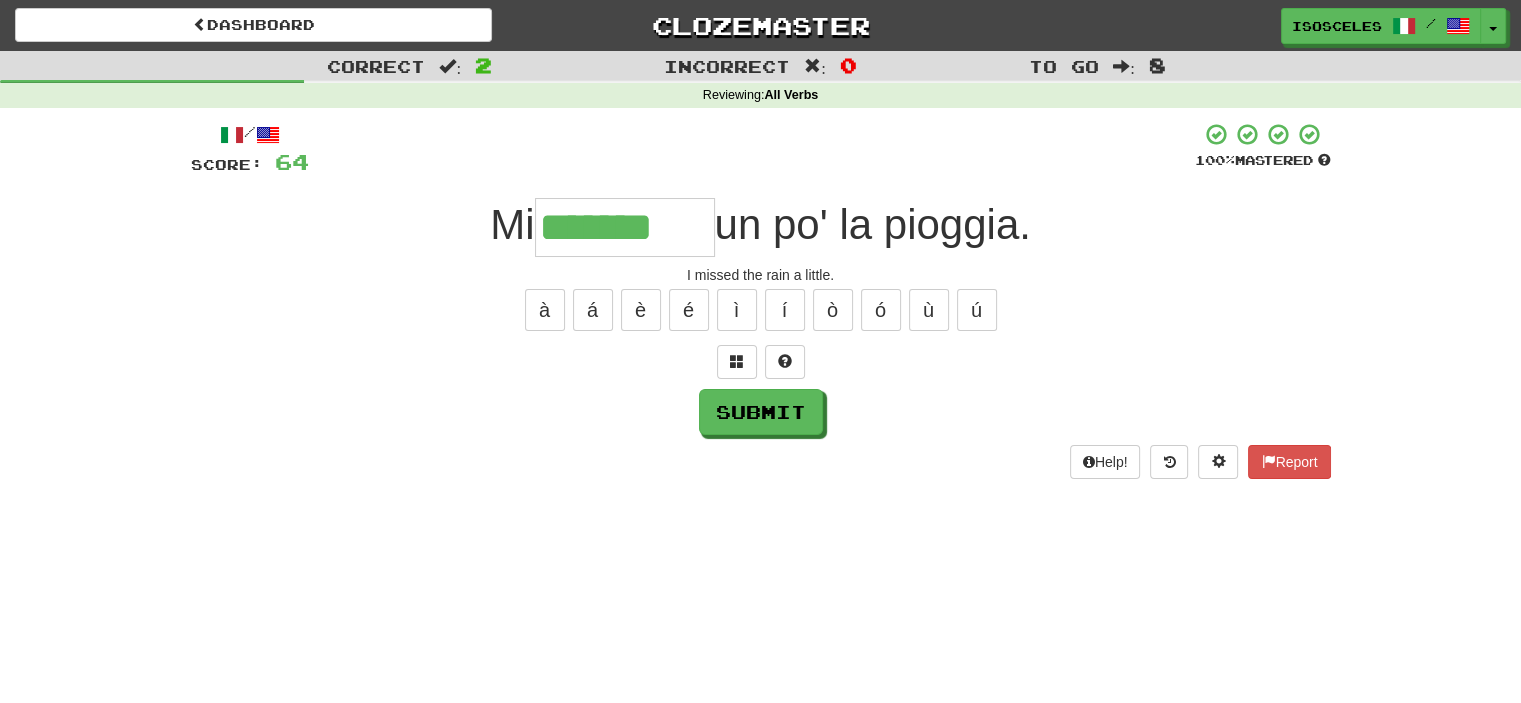 type on "*******" 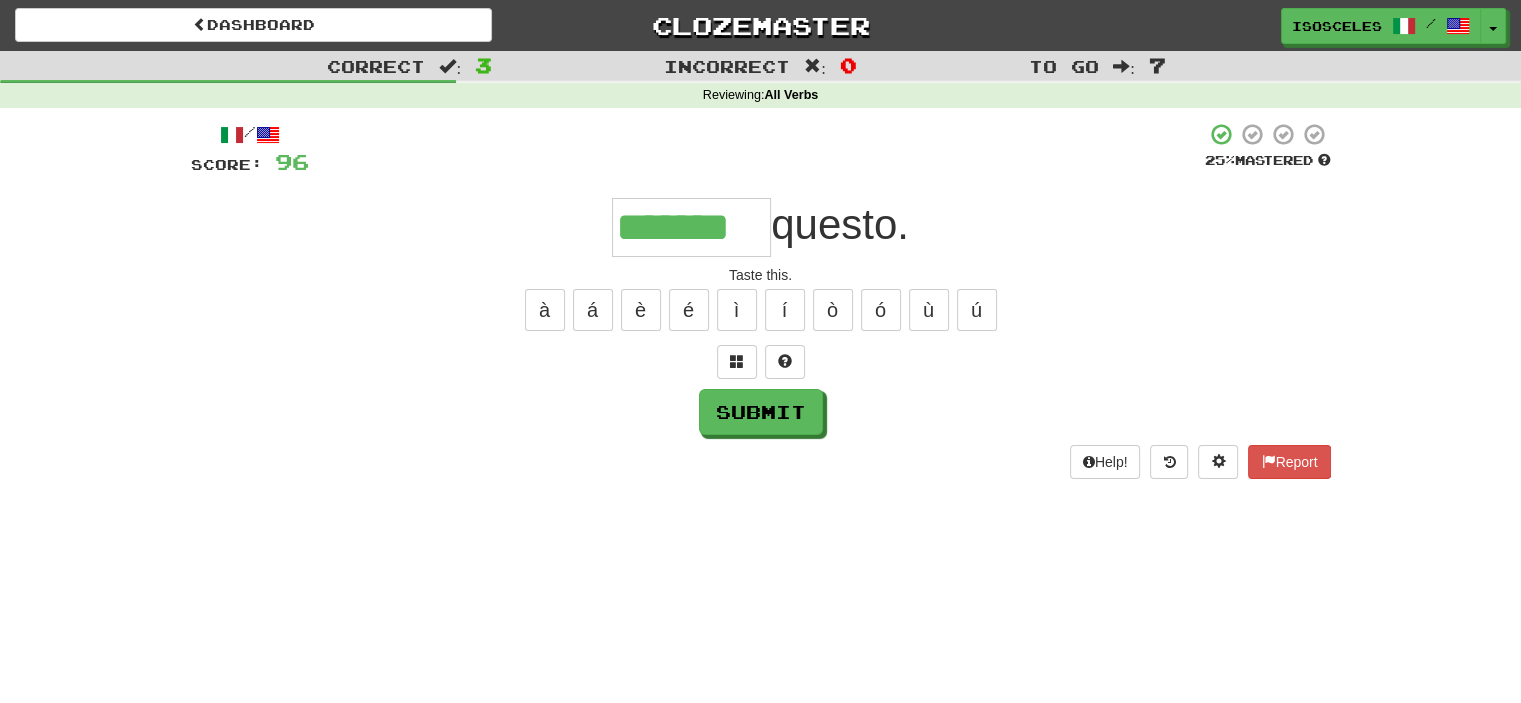 type on "*******" 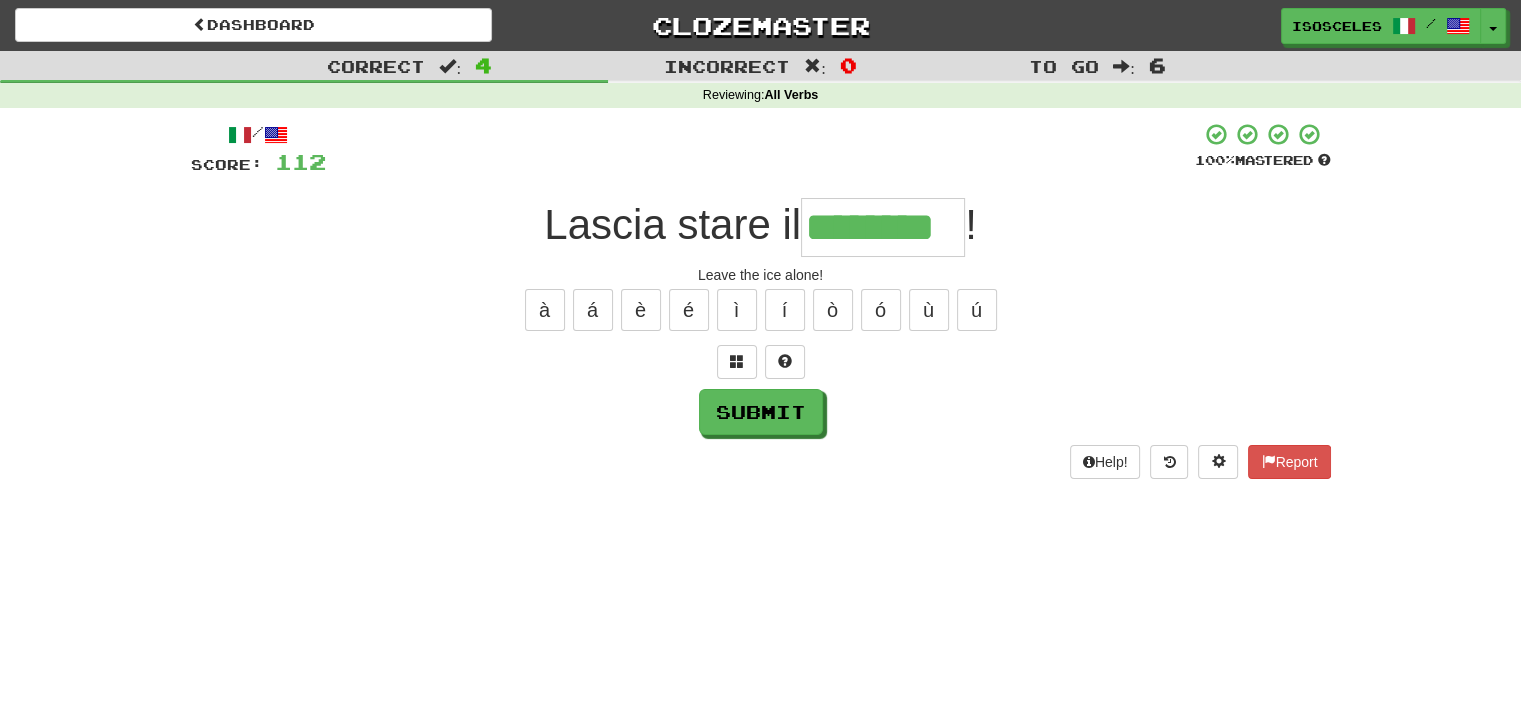 type on "********" 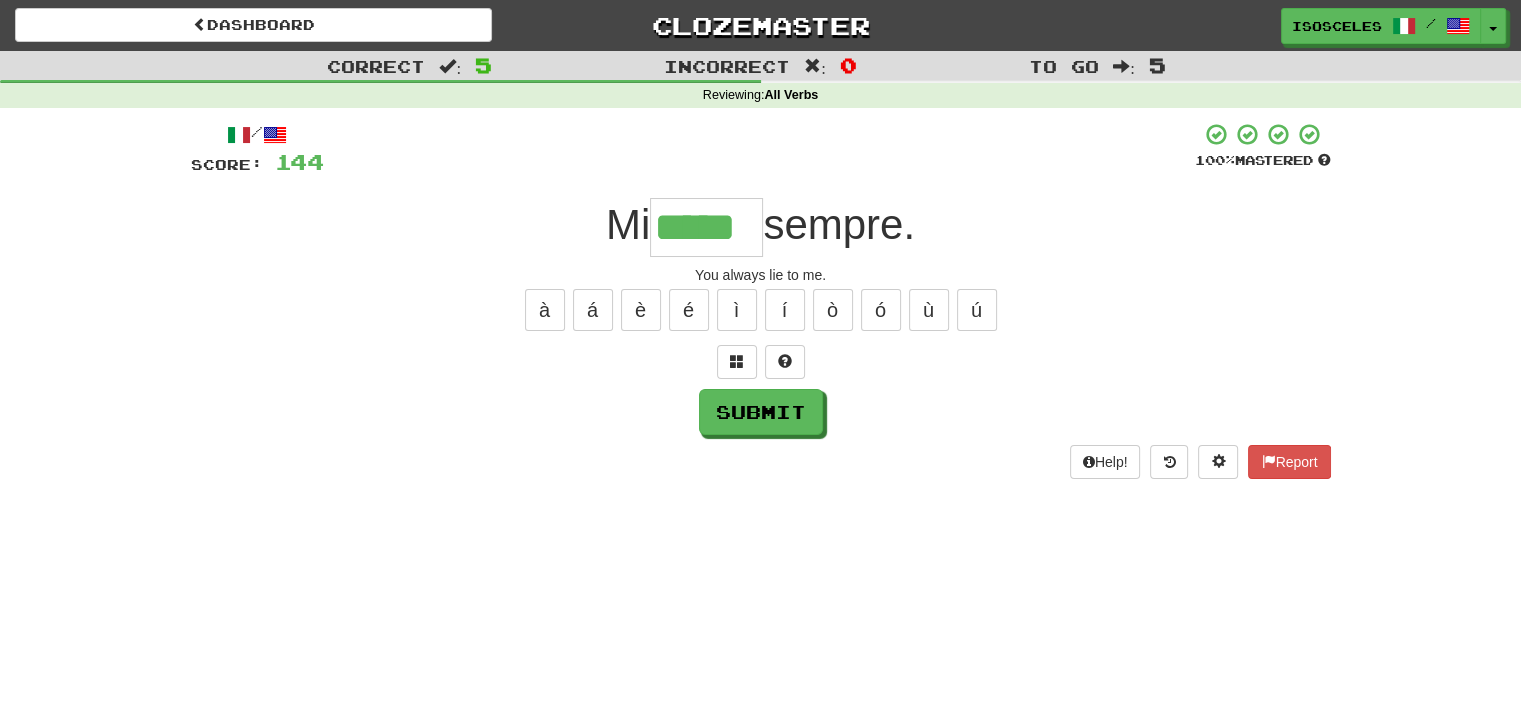type on "*****" 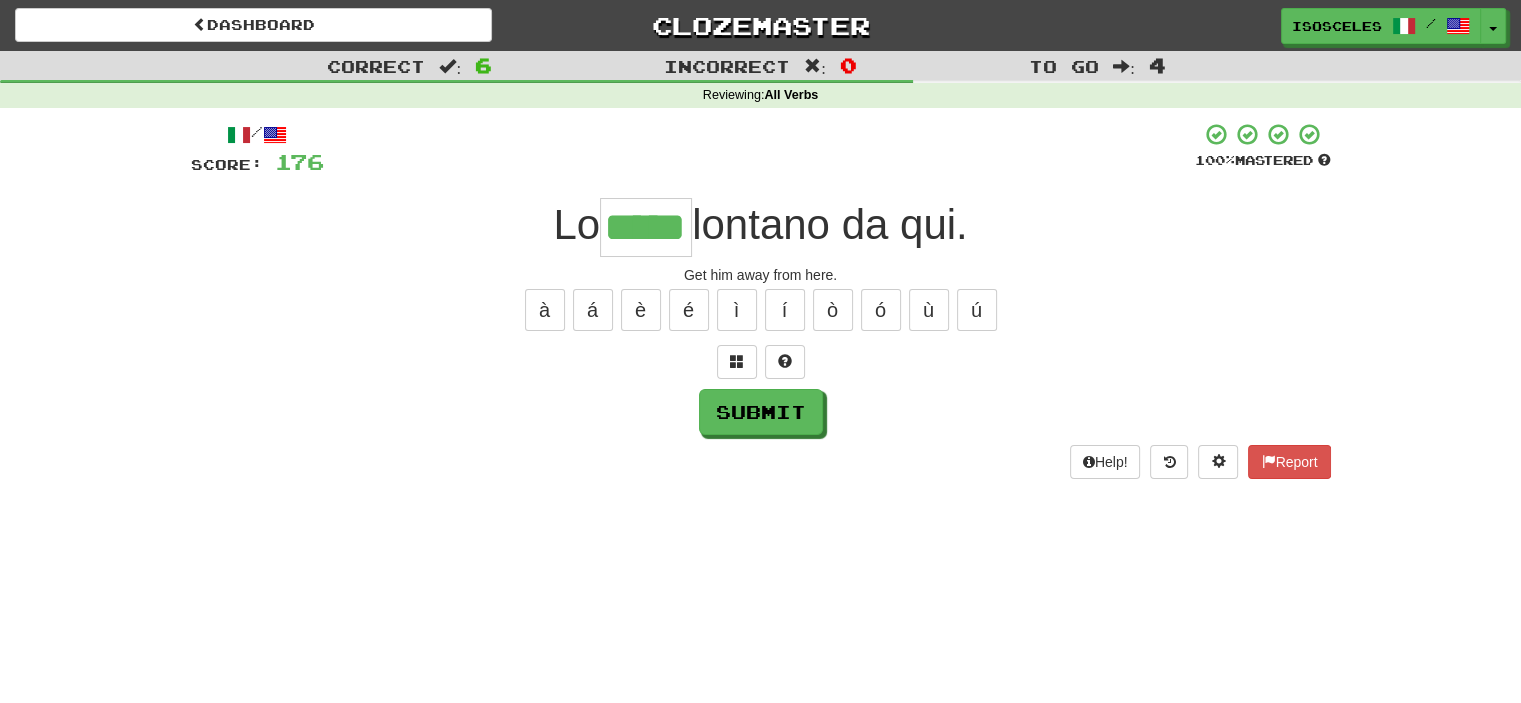 type on "*****" 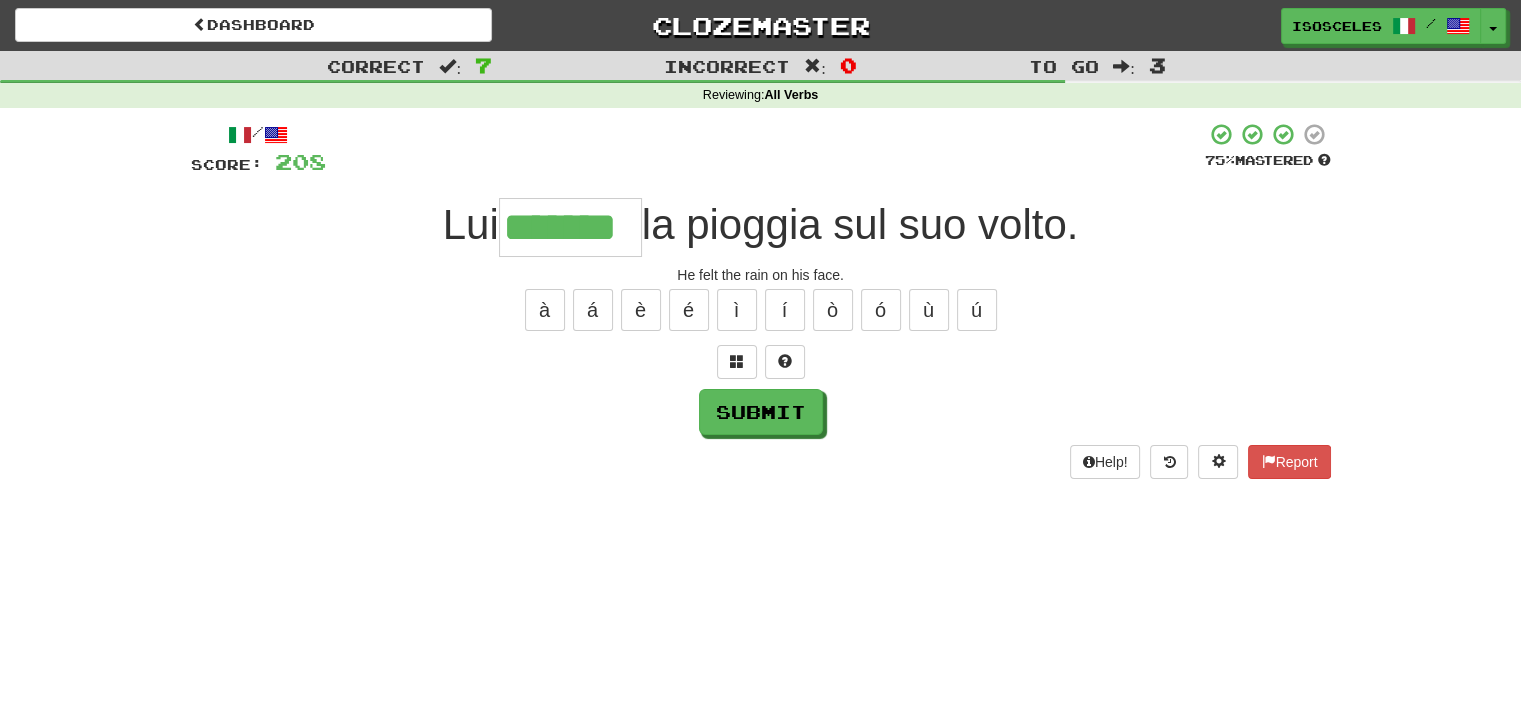 type on "*******" 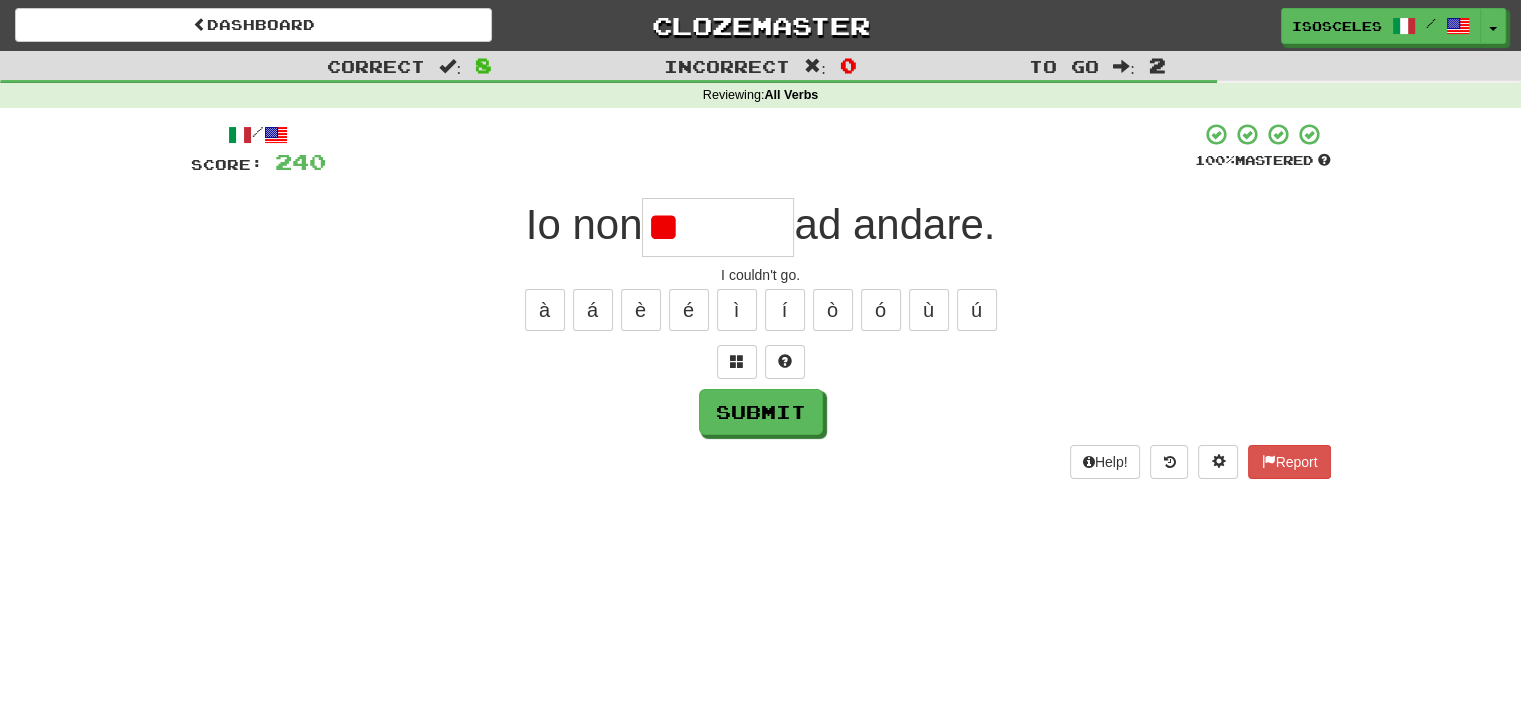 type on "*" 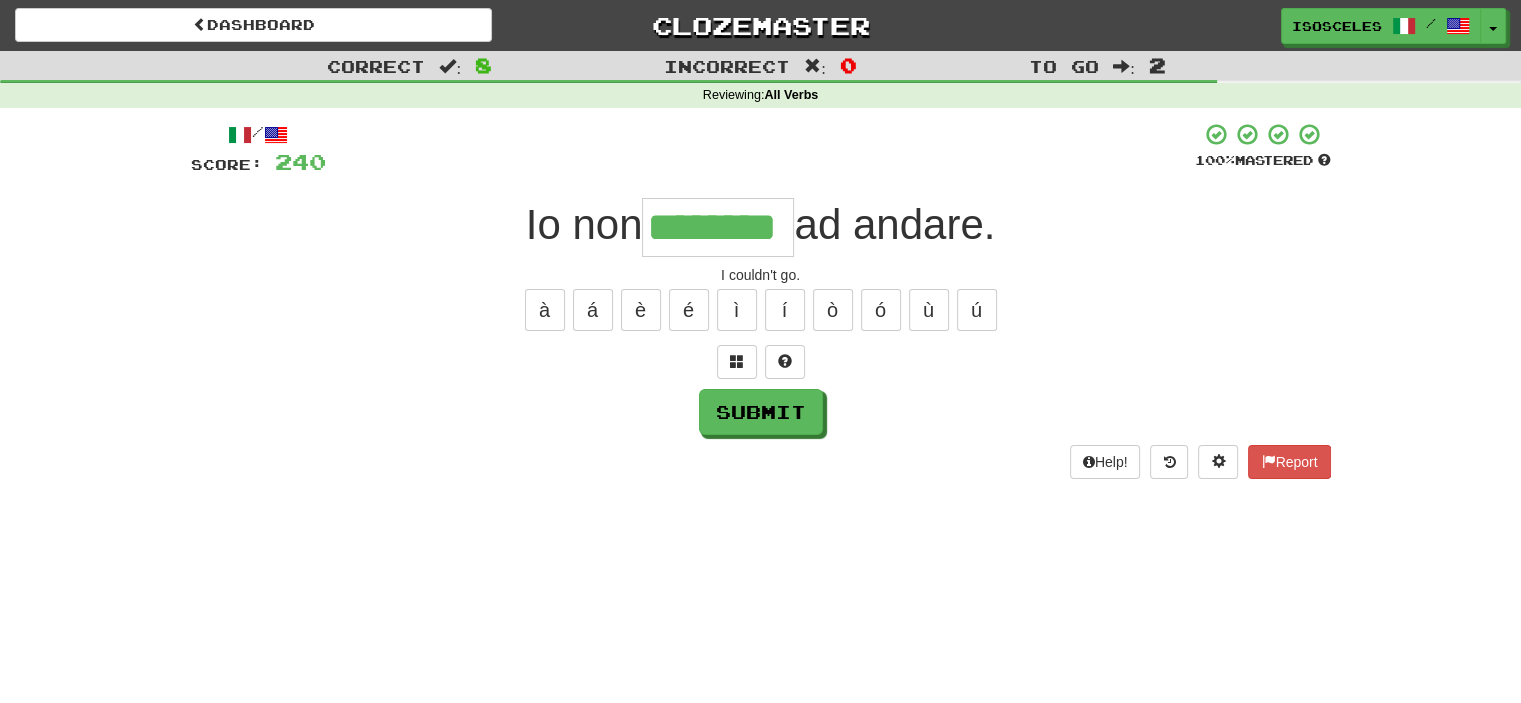 type on "********" 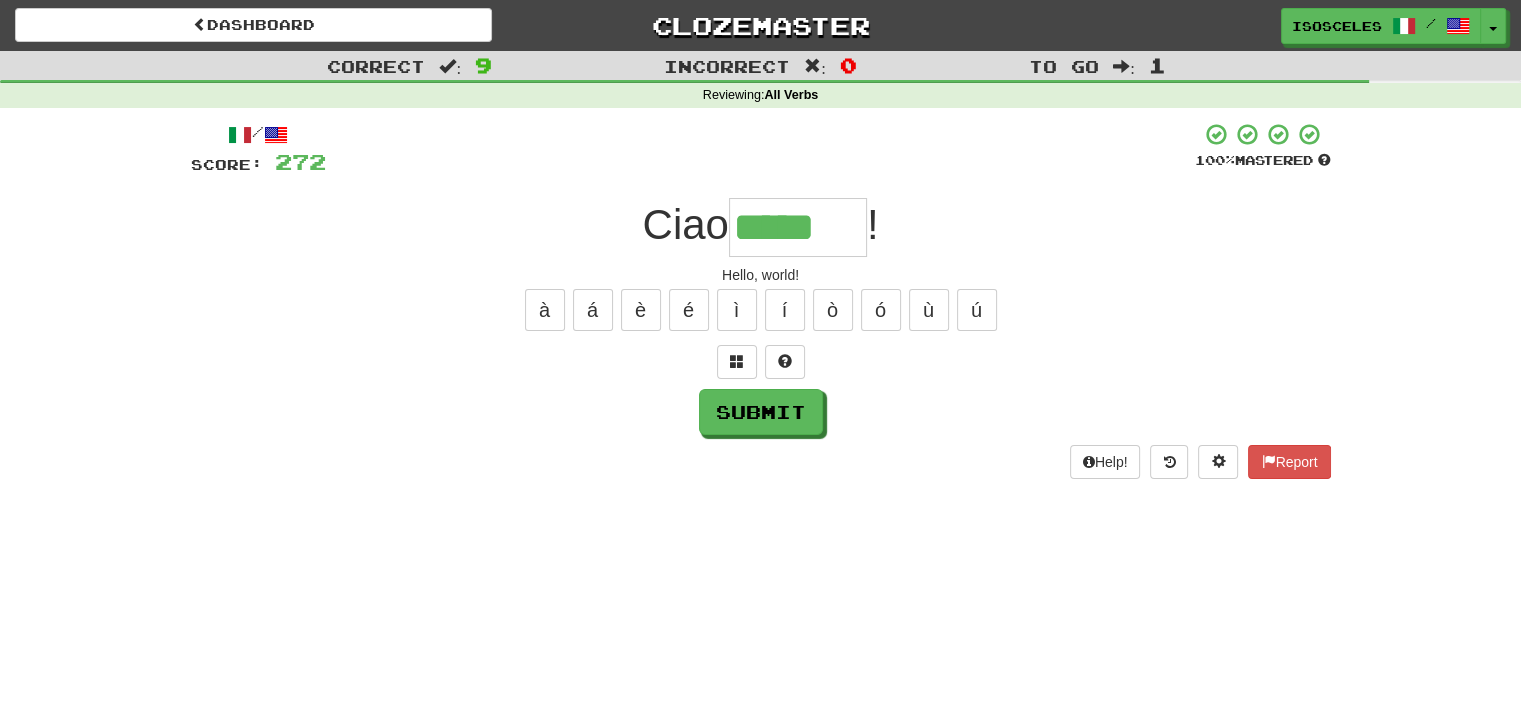 type on "*****" 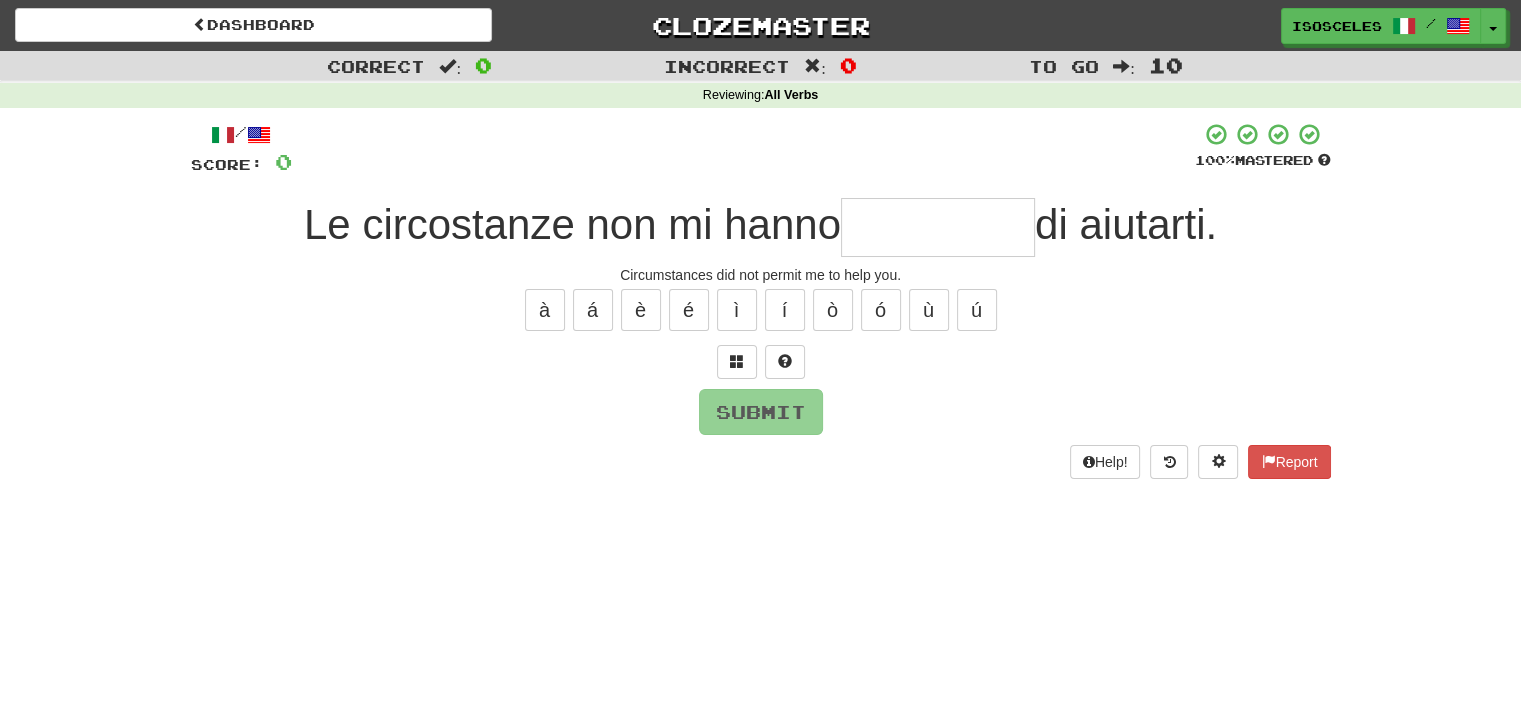 click at bounding box center (938, 227) 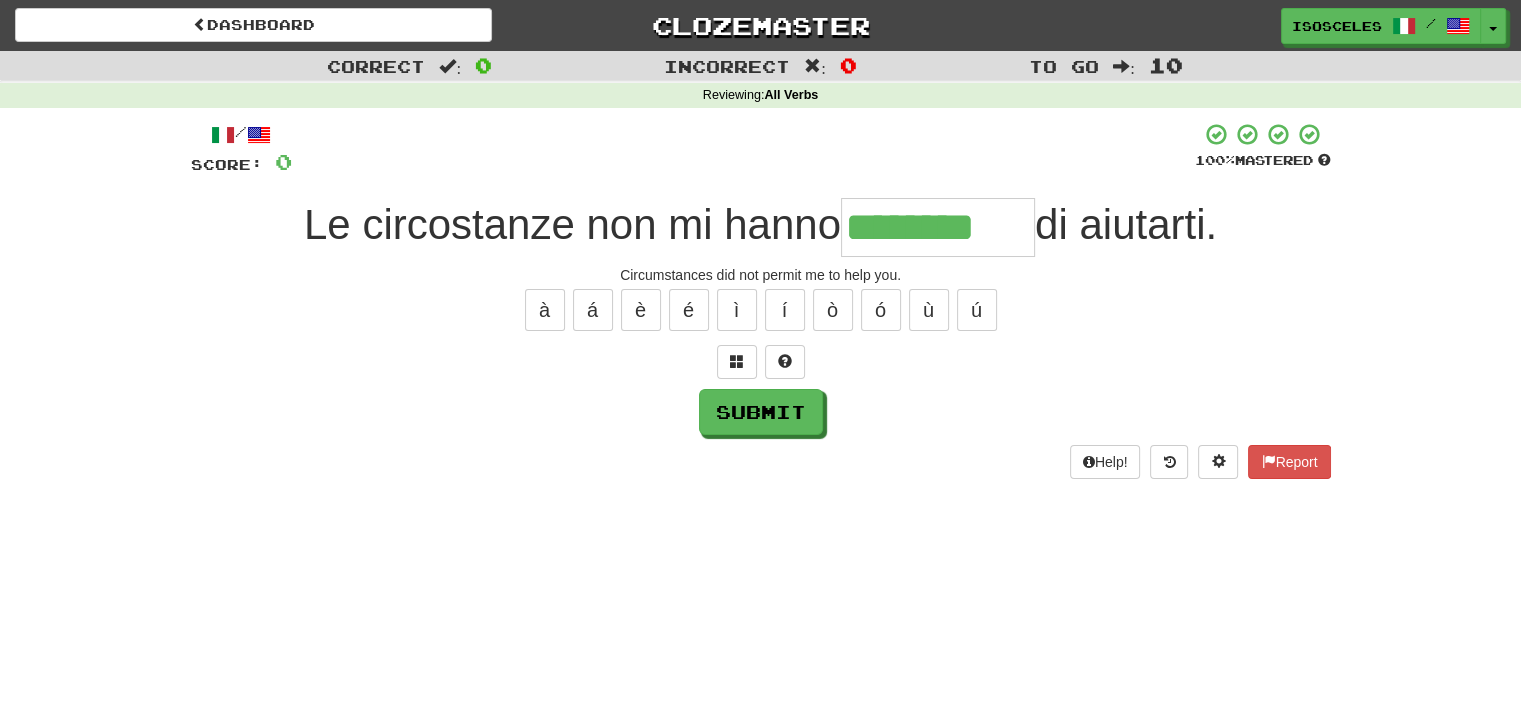 type on "********" 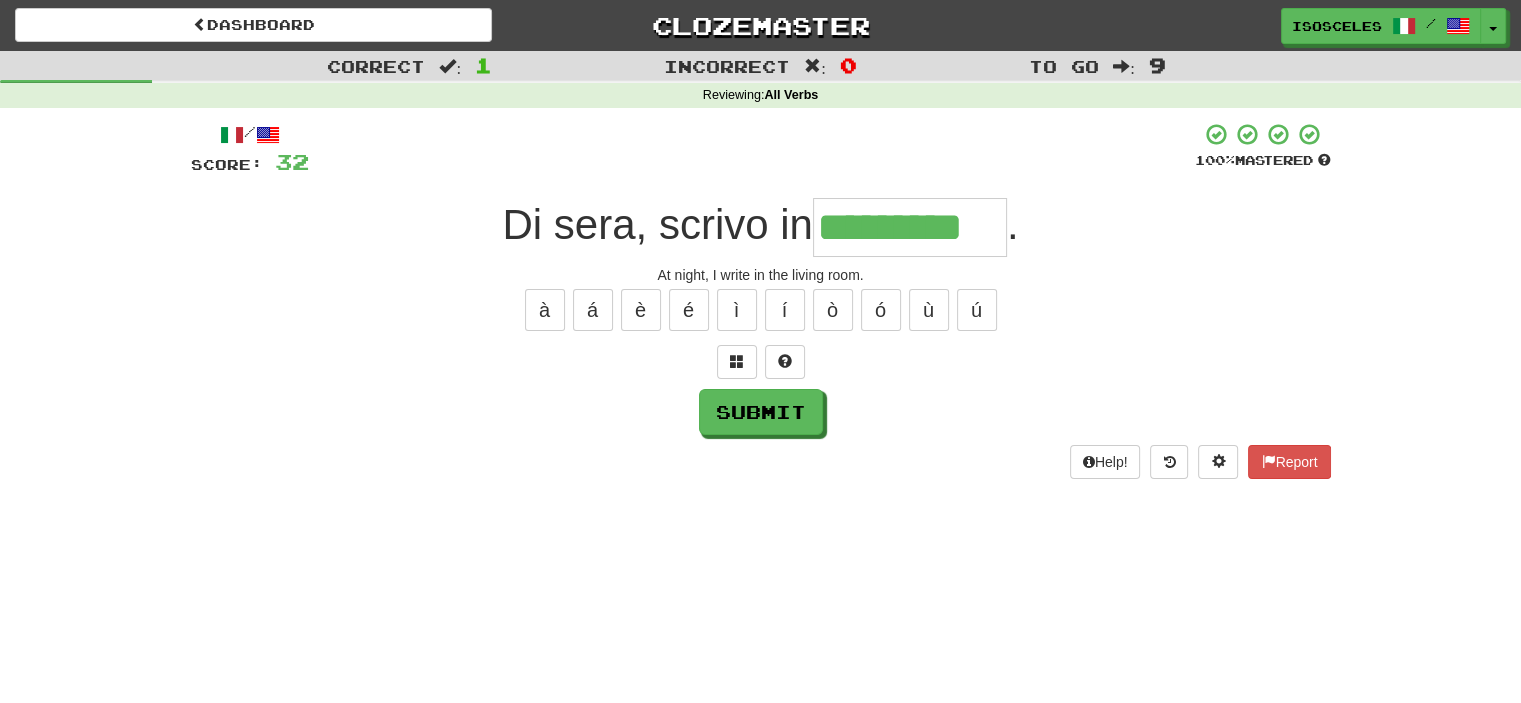 type on "*********" 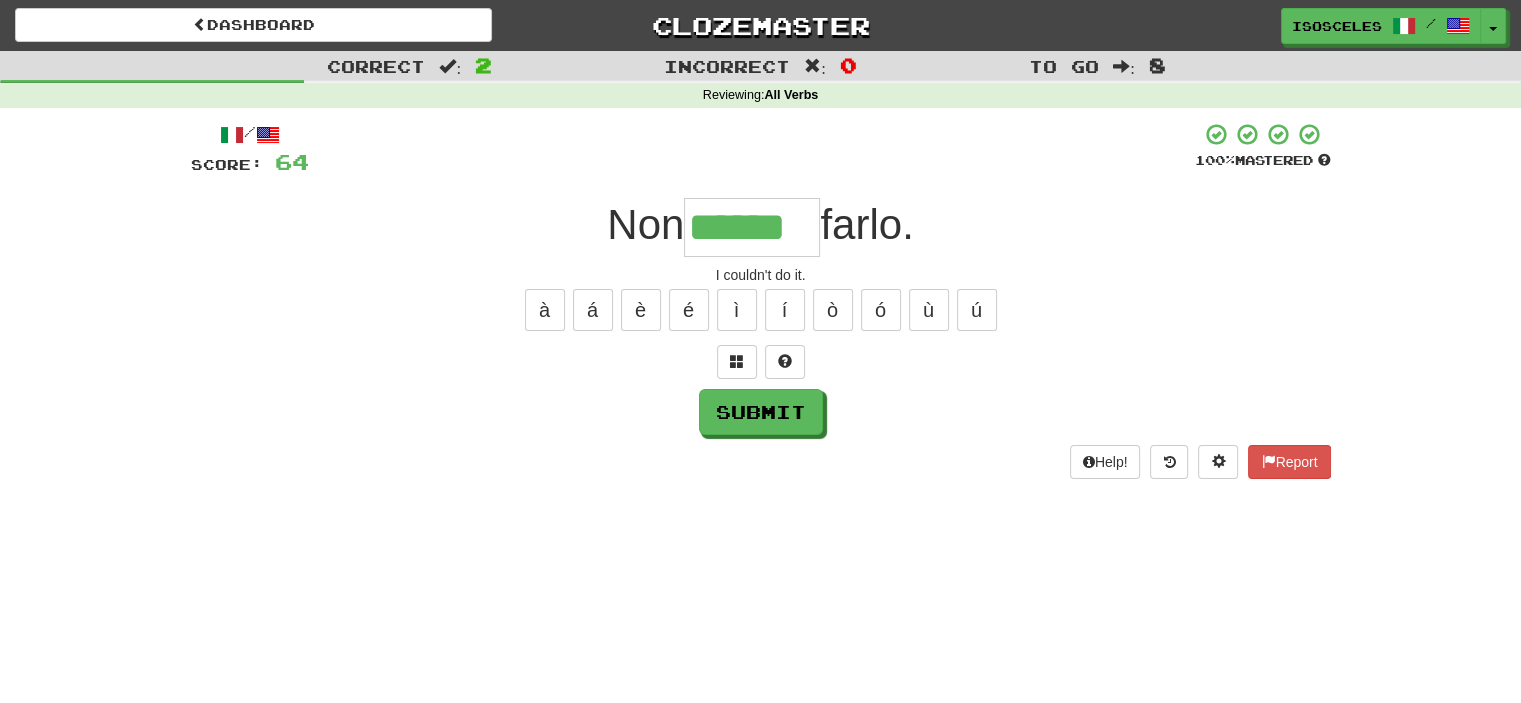 type on "******" 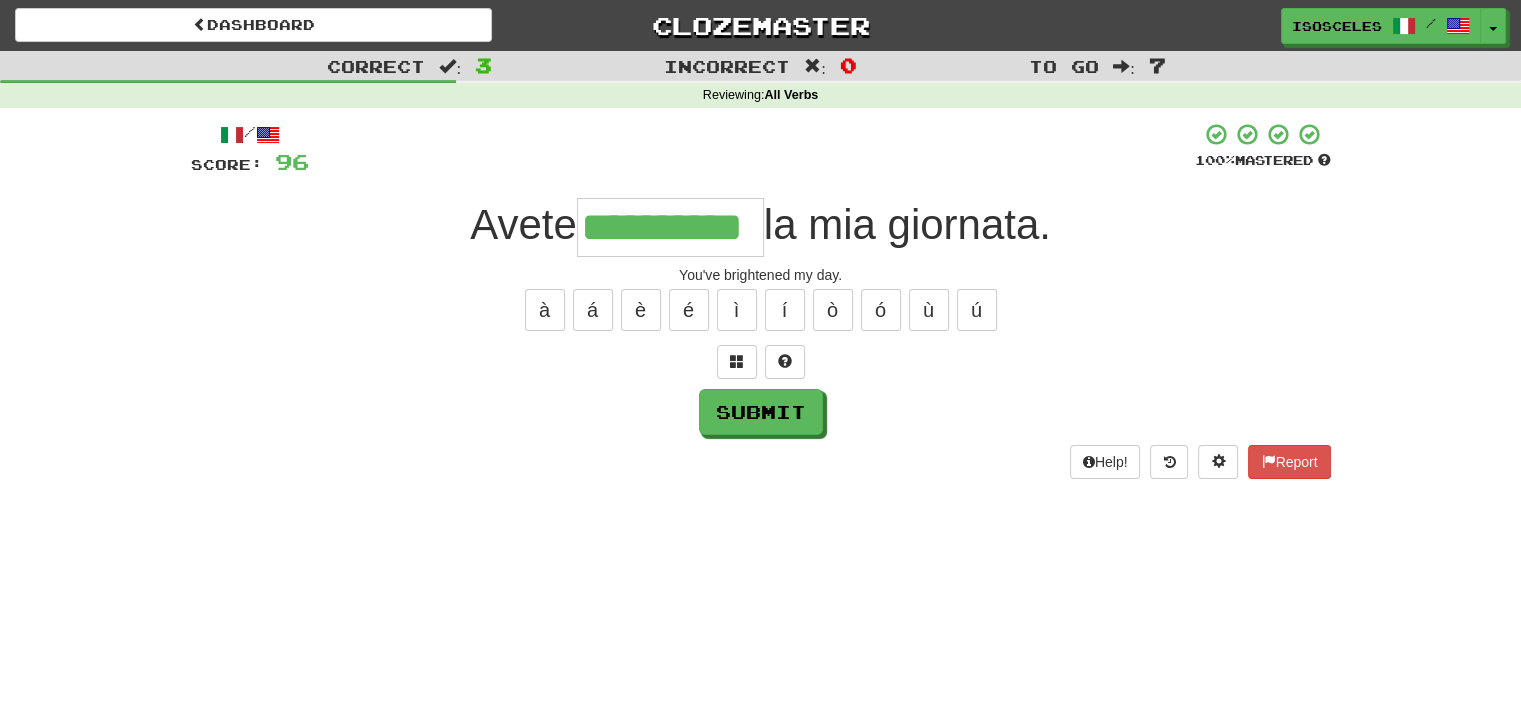 type on "**********" 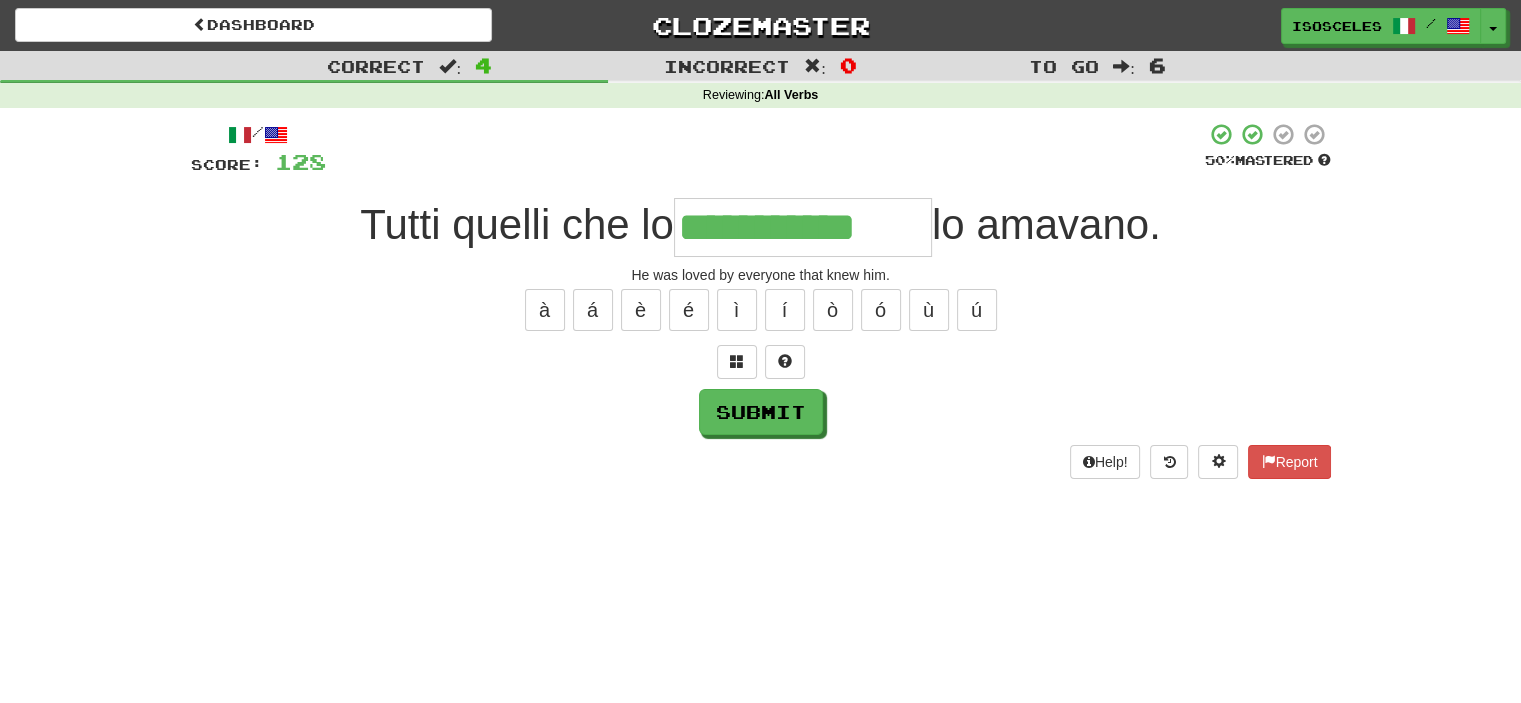 type on "**********" 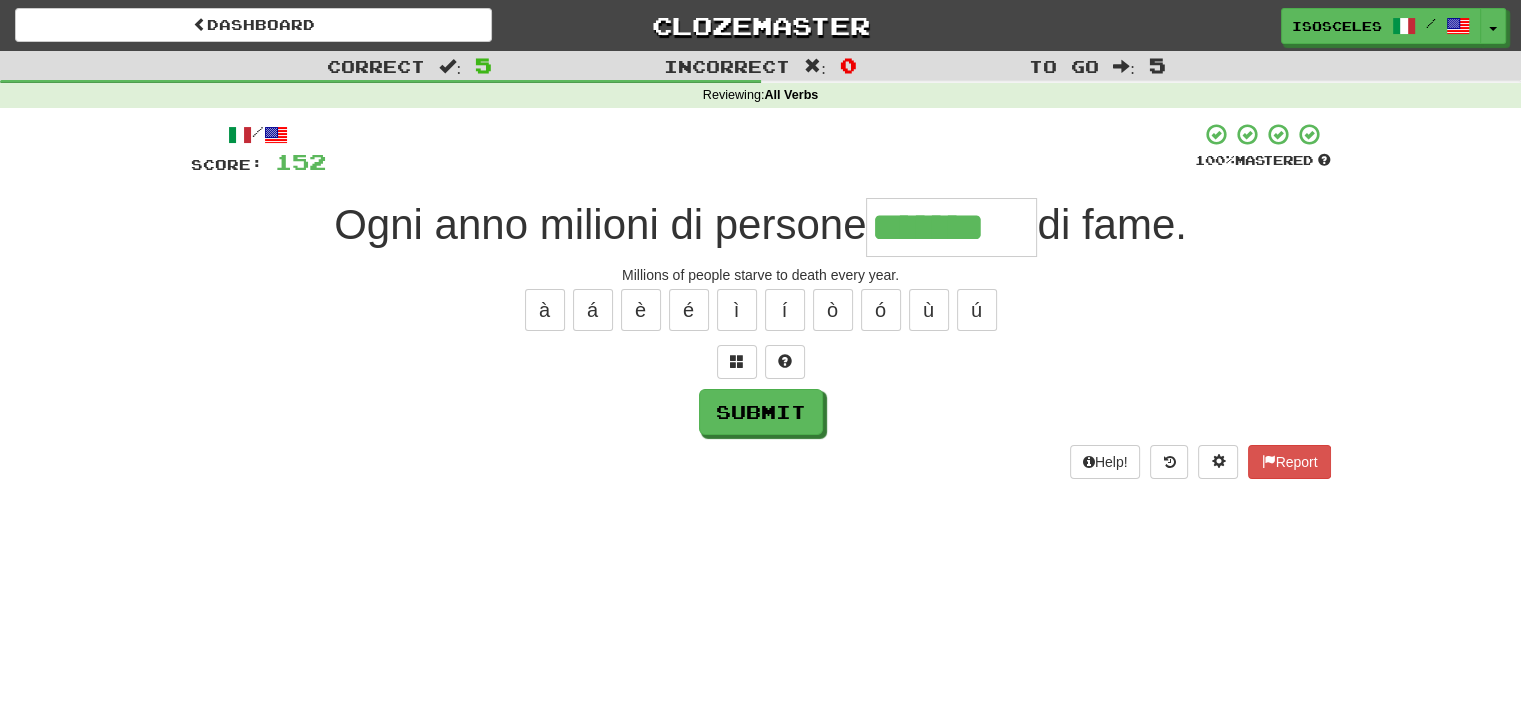 type on "*******" 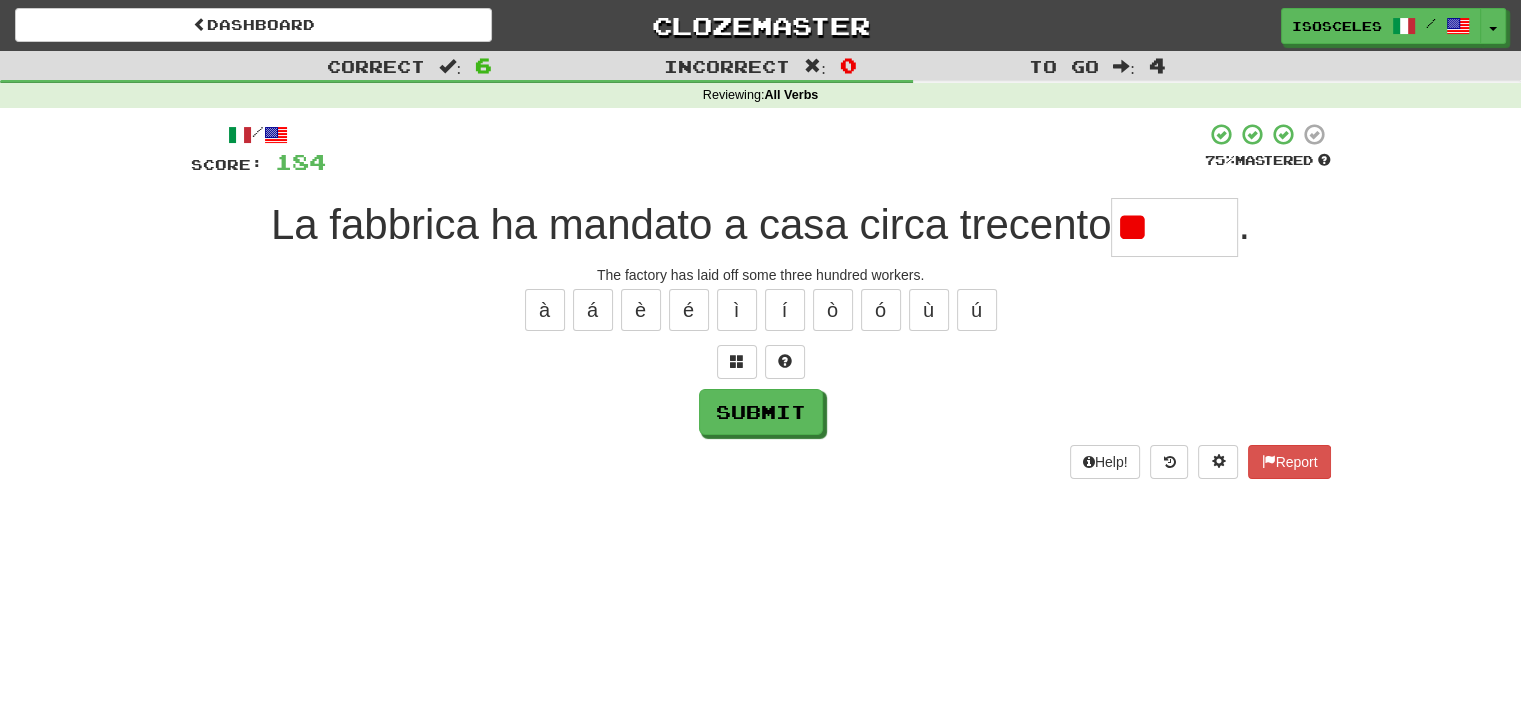 type on "*" 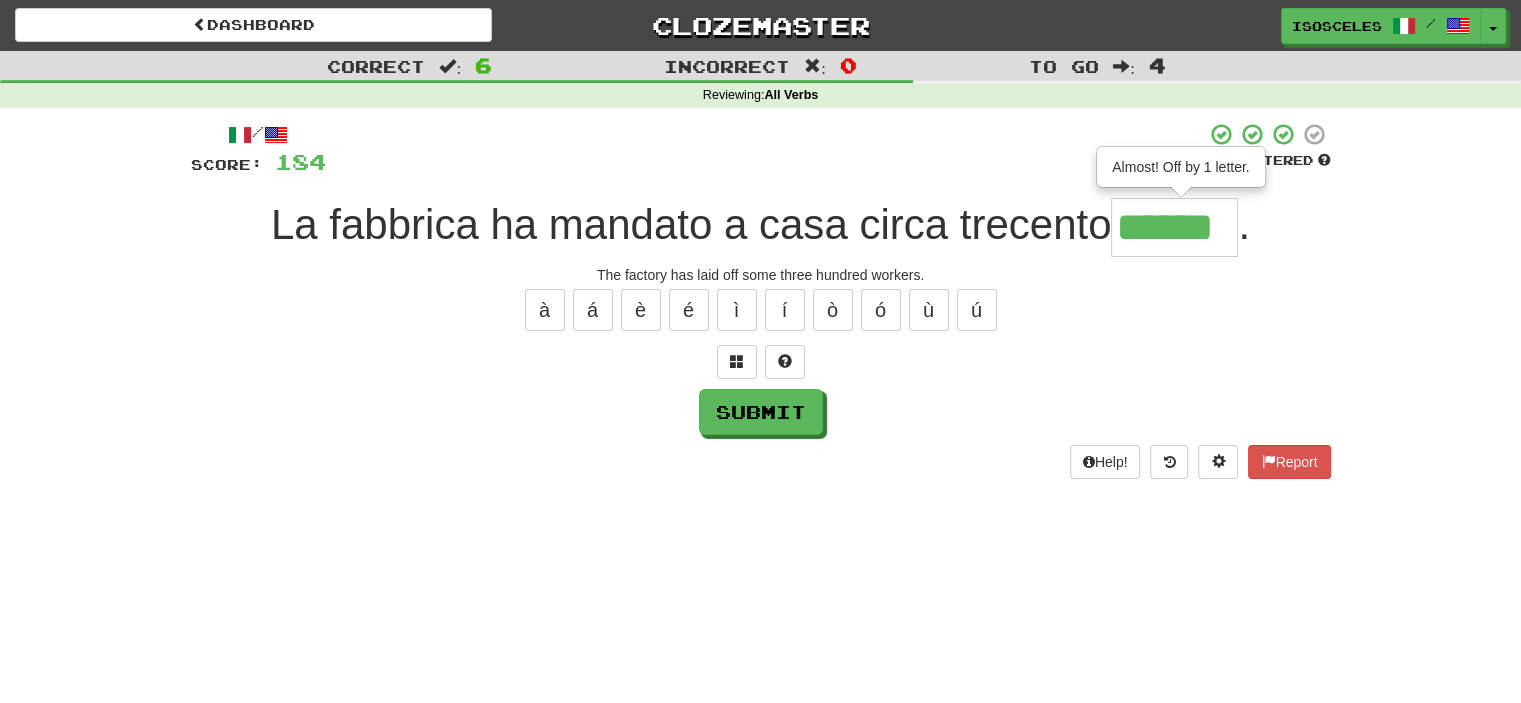 type on "******" 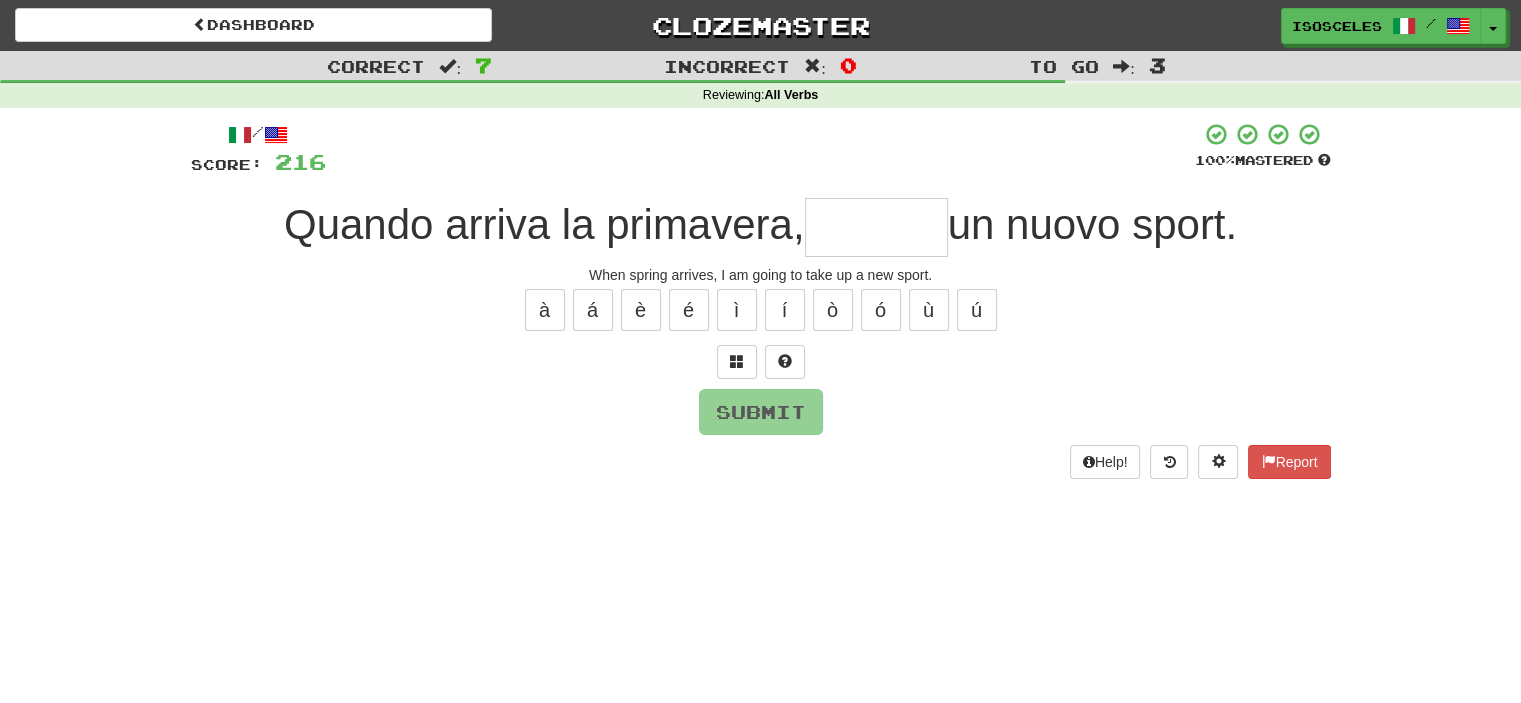 type on "*" 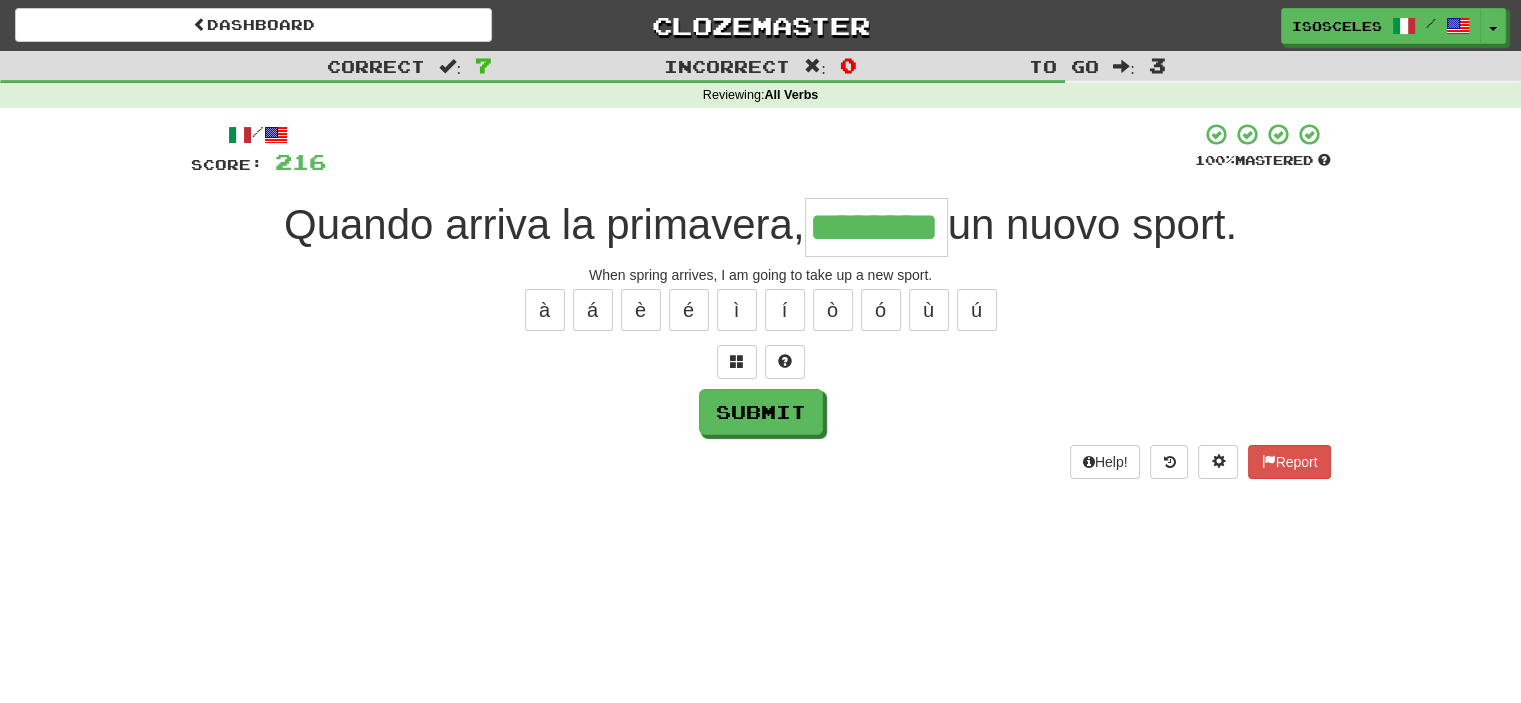 type on "********" 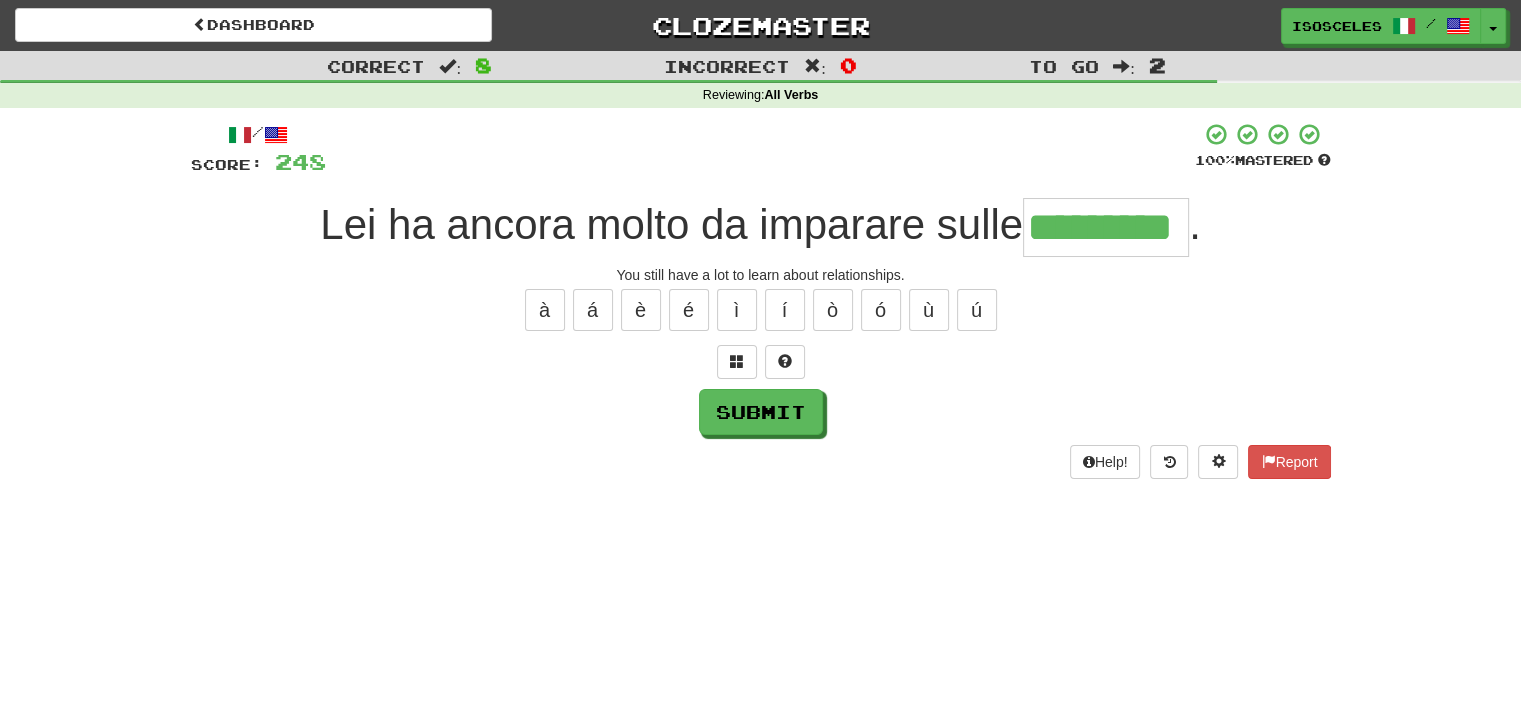 type on "*********" 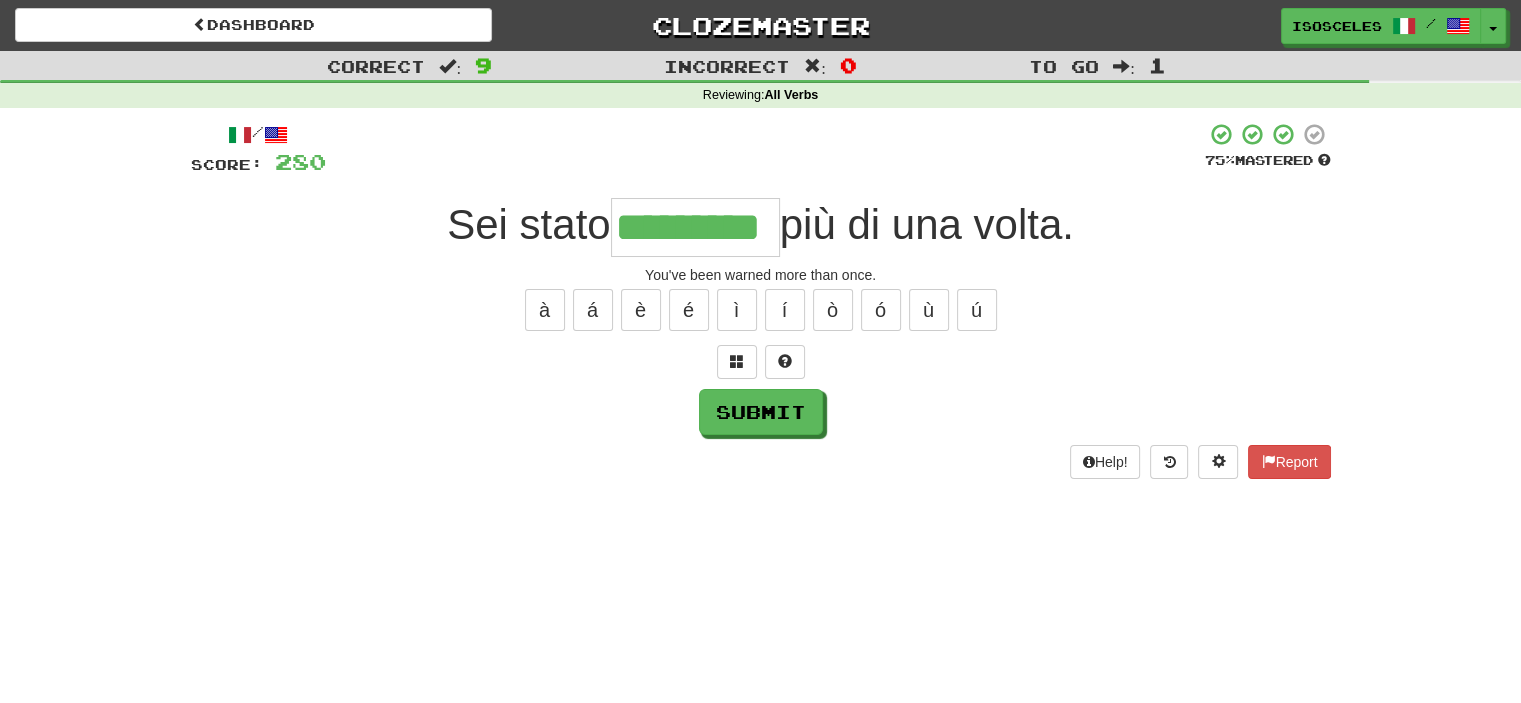 type on "*********" 